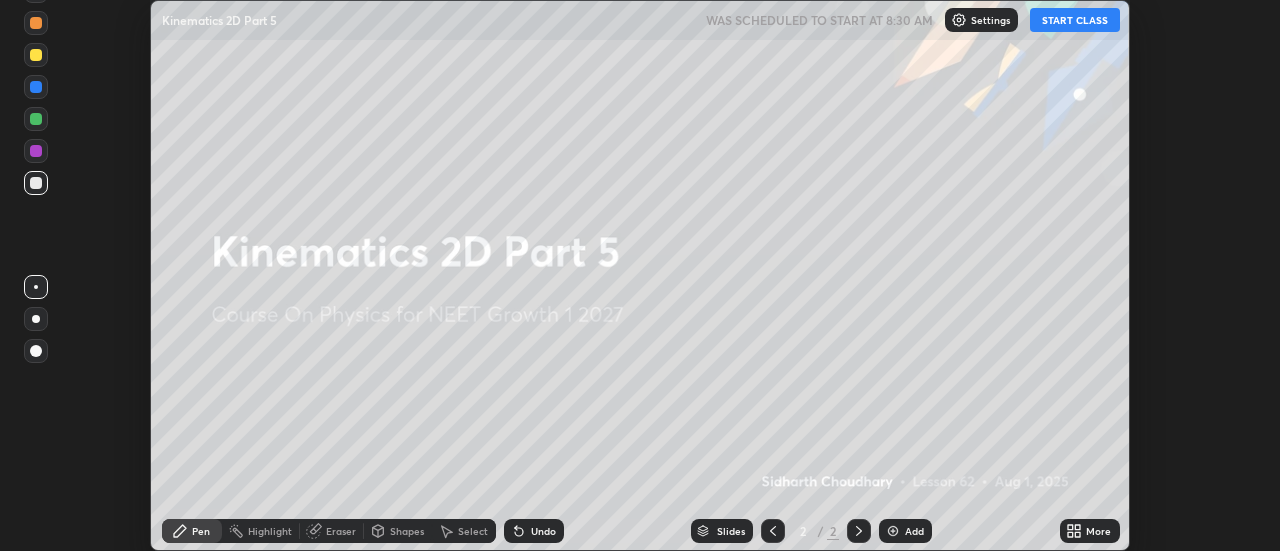 scroll, scrollTop: 0, scrollLeft: 0, axis: both 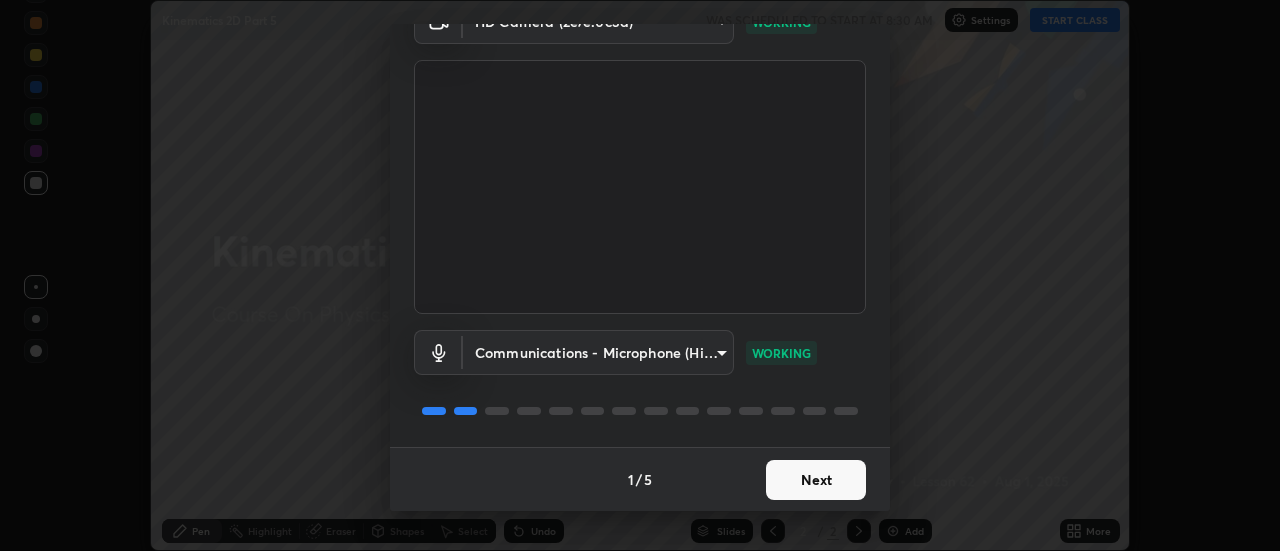 click on "Next" at bounding box center (816, 480) 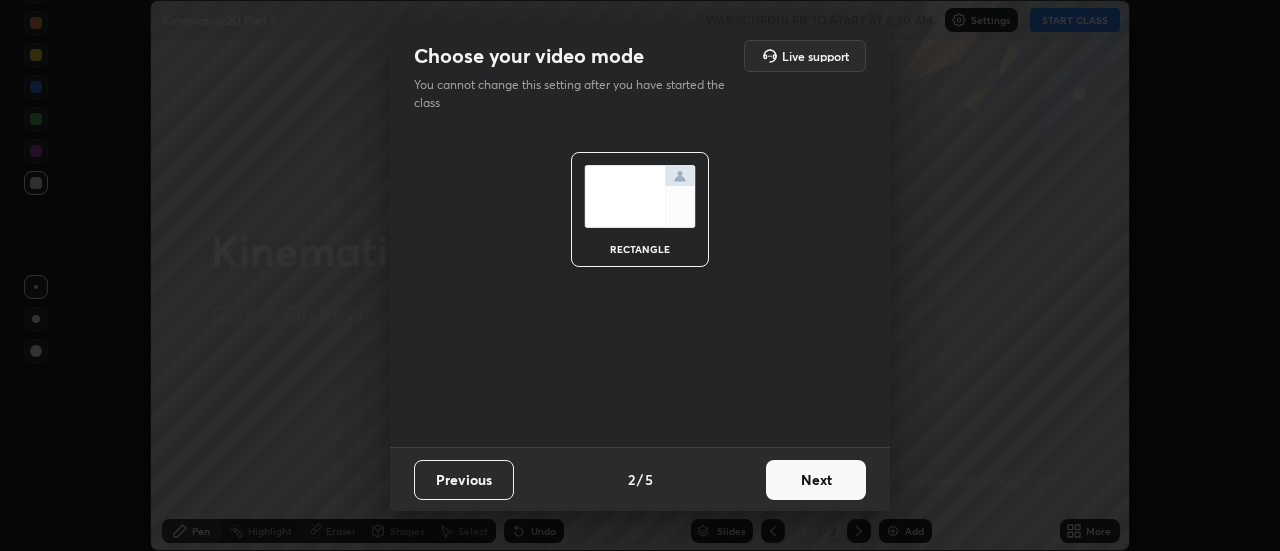 click on "Next" at bounding box center [816, 480] 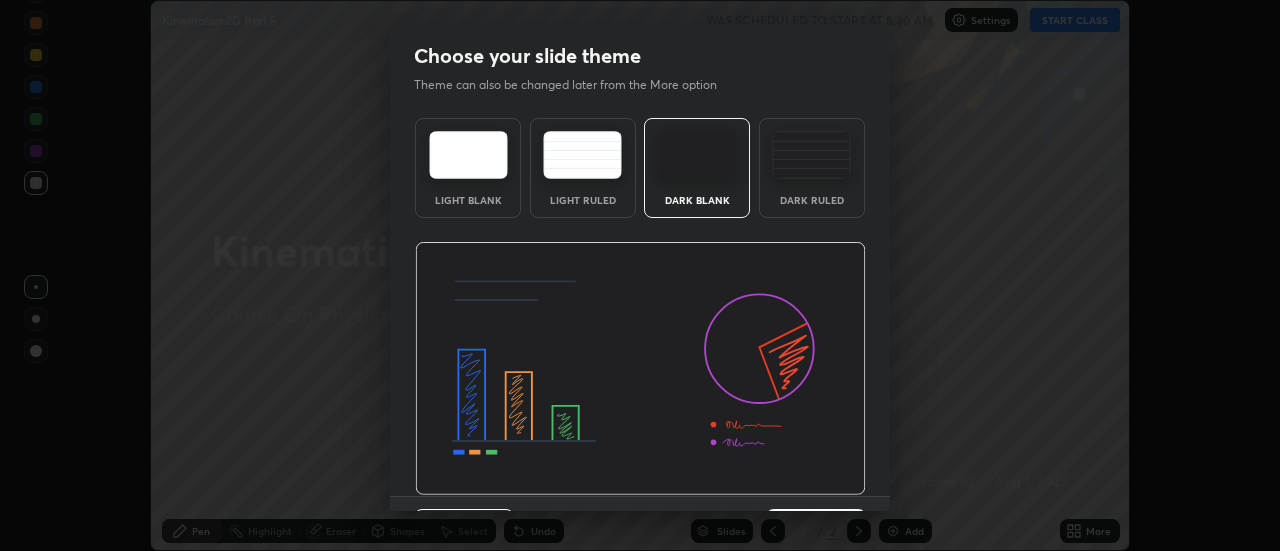 scroll, scrollTop: 49, scrollLeft: 0, axis: vertical 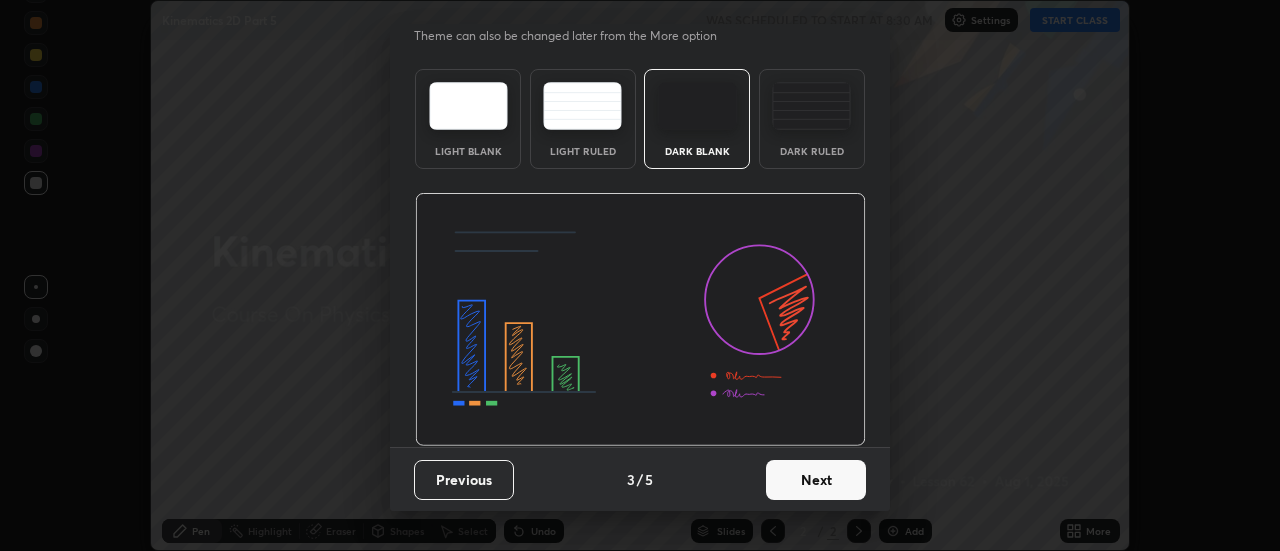 click on "Next" at bounding box center (816, 480) 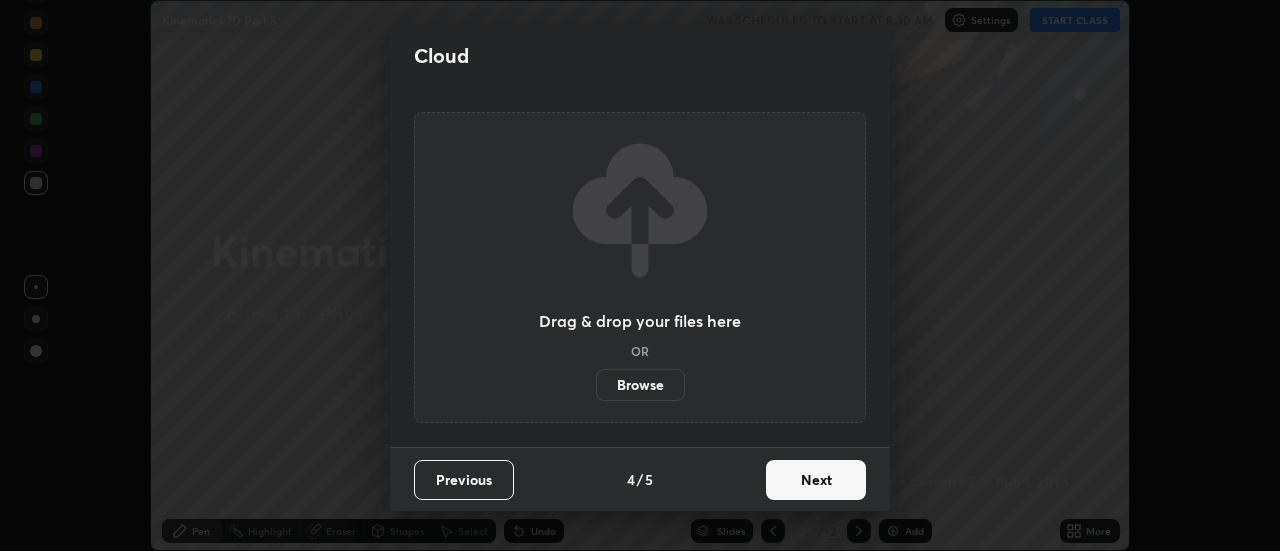 click on "Next" at bounding box center (816, 480) 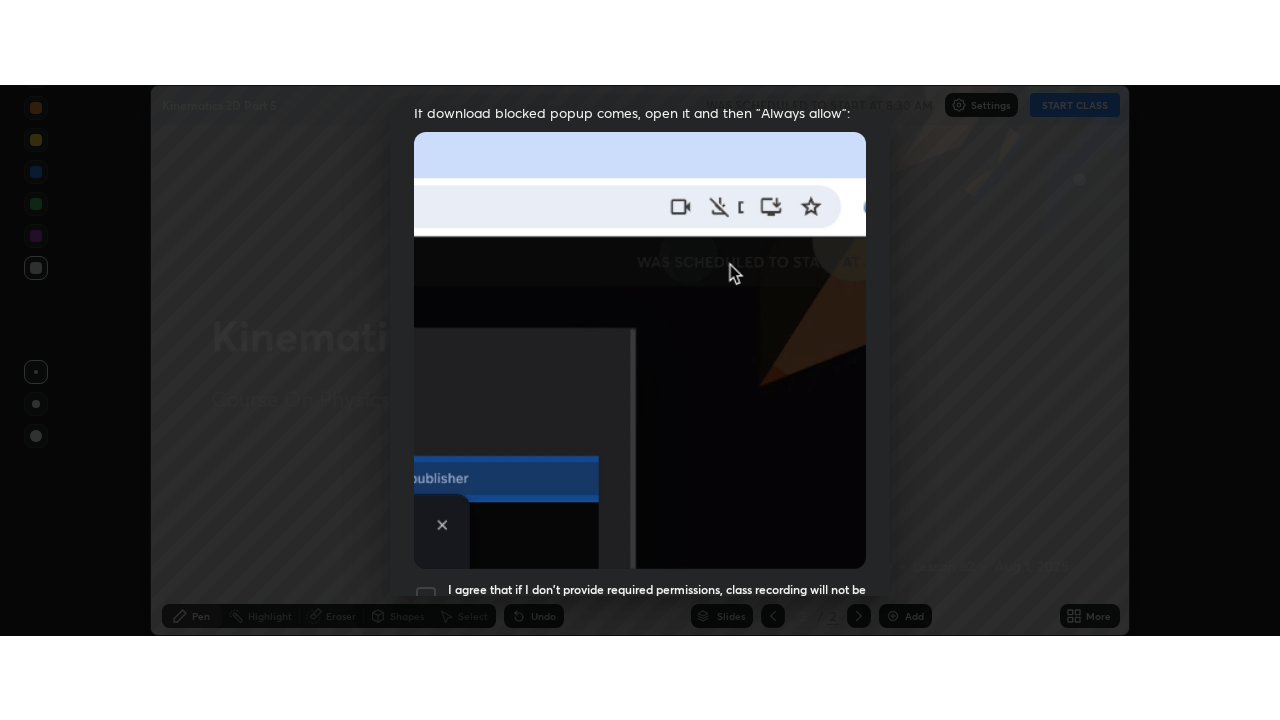 scroll, scrollTop: 513, scrollLeft: 0, axis: vertical 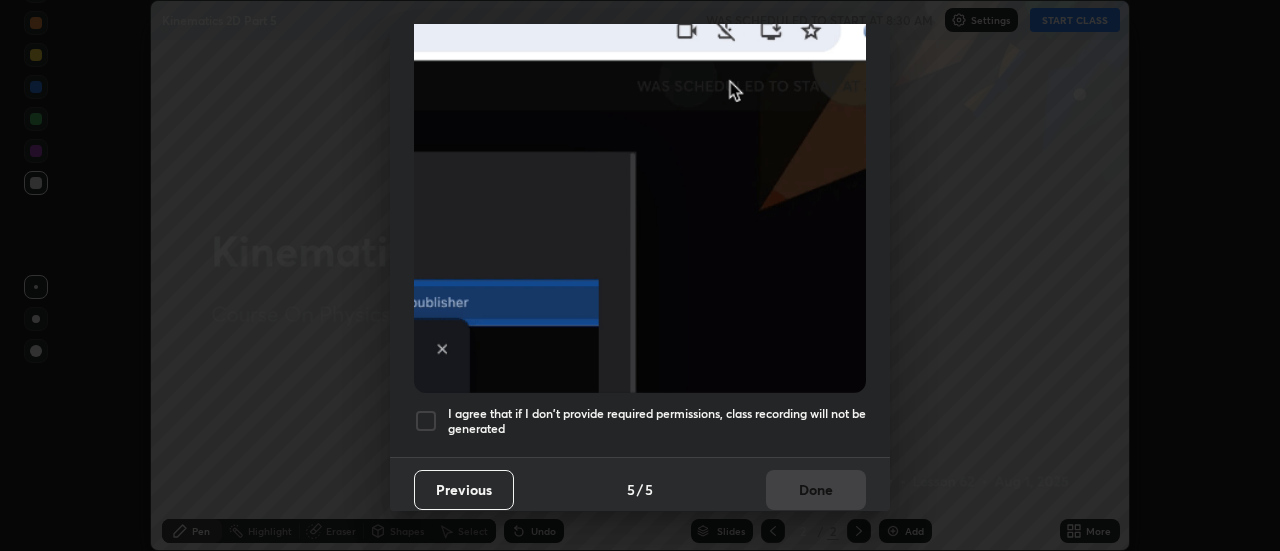 click on "I agree that if I don't provide required permissions, class recording will not be generated" at bounding box center (657, 421) 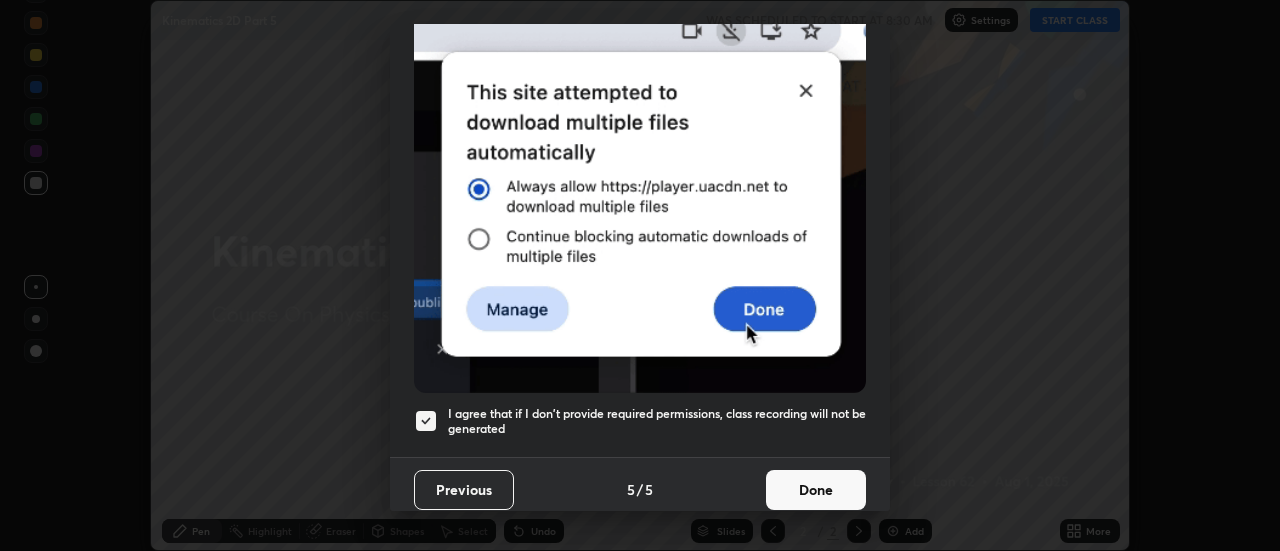 click on "Done" at bounding box center (816, 490) 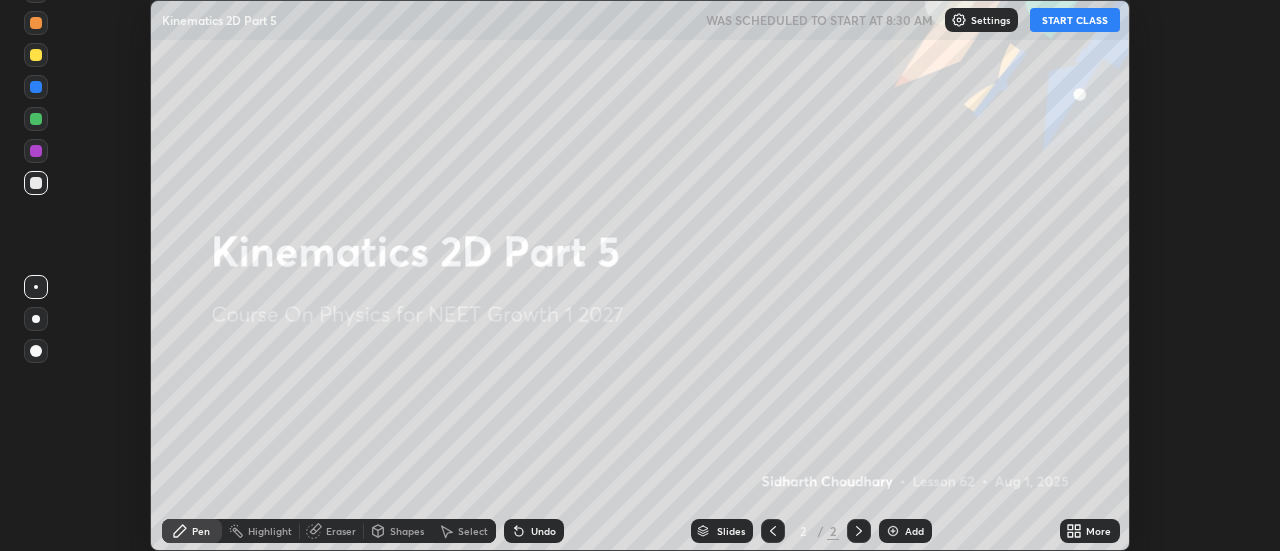 click on "START CLASS" at bounding box center (1075, 20) 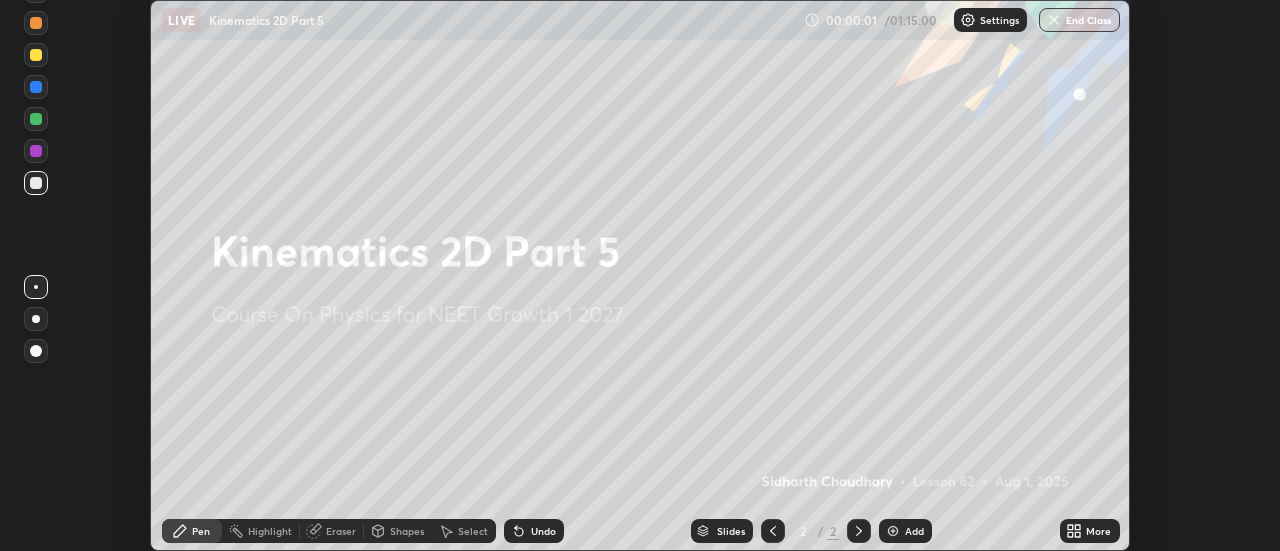 click on "More" at bounding box center (1098, 531) 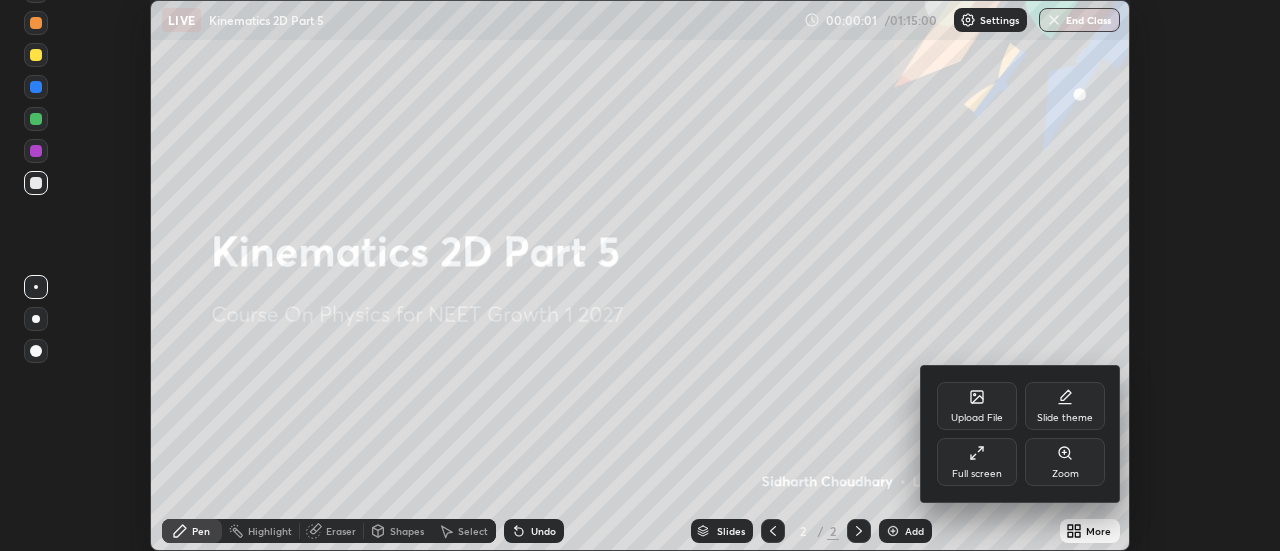 click on "Full screen" at bounding box center (977, 462) 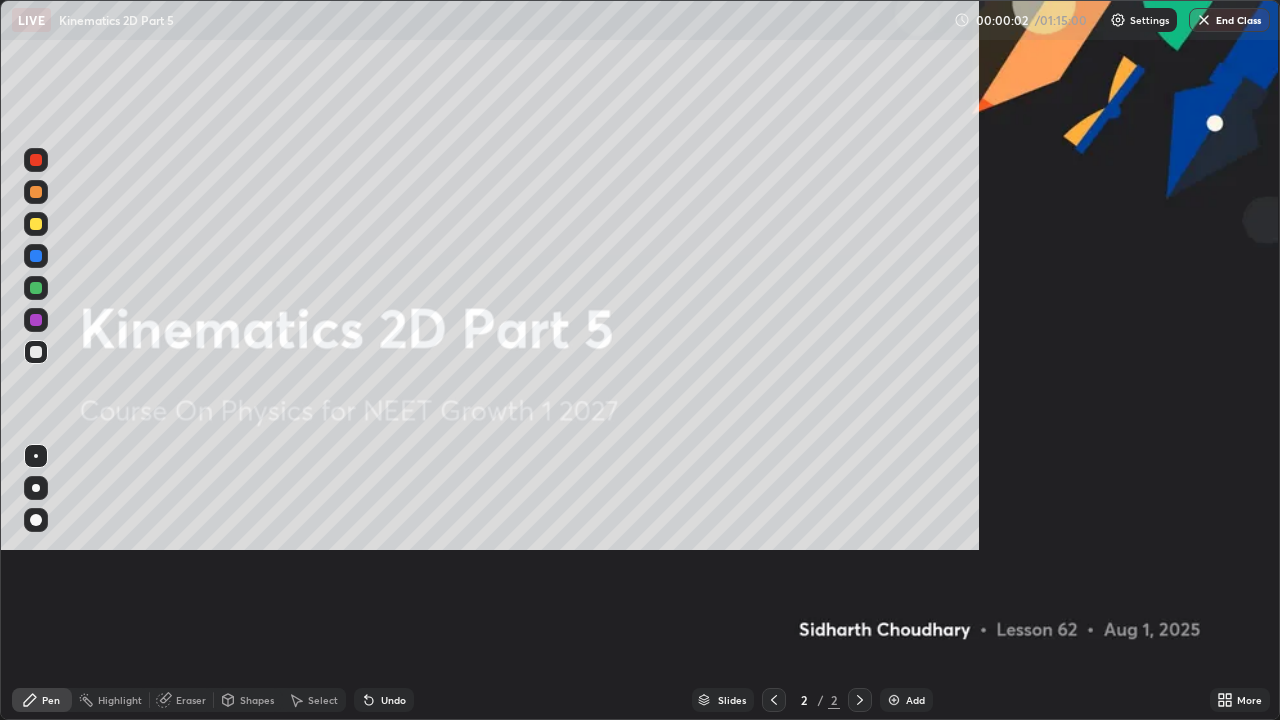 scroll, scrollTop: 99280, scrollLeft: 98720, axis: both 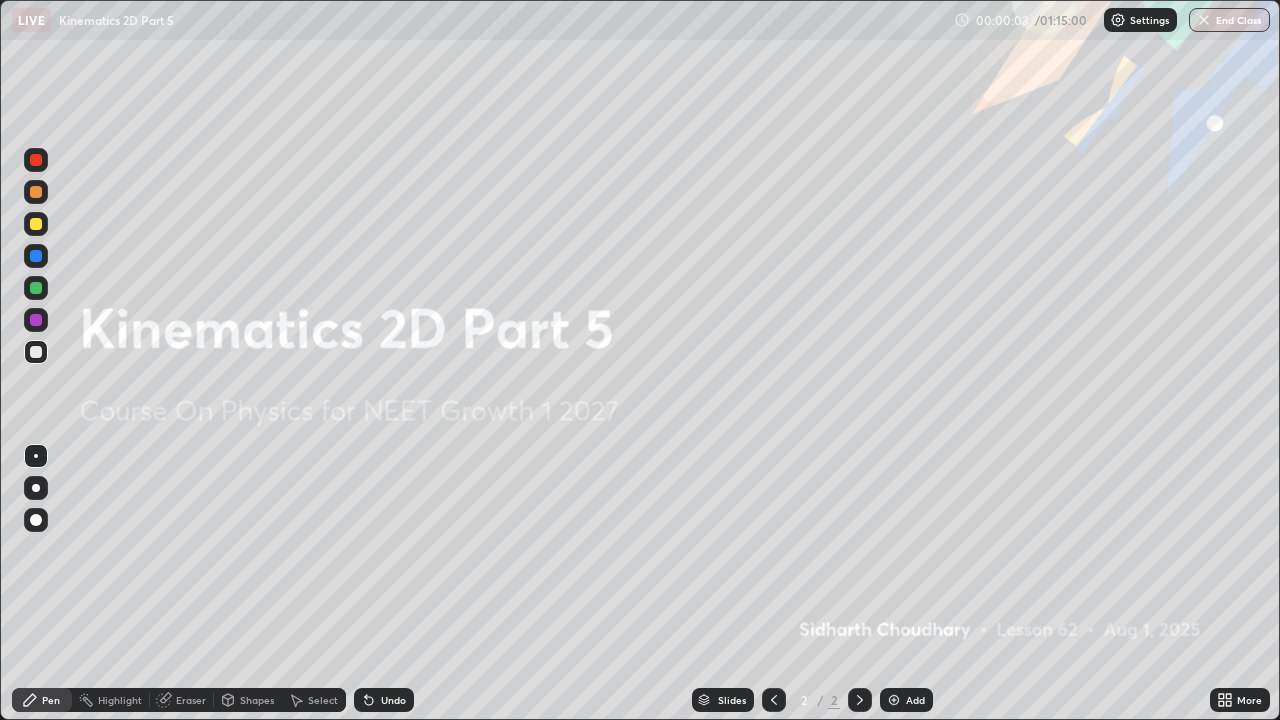click on "Add" at bounding box center (915, 700) 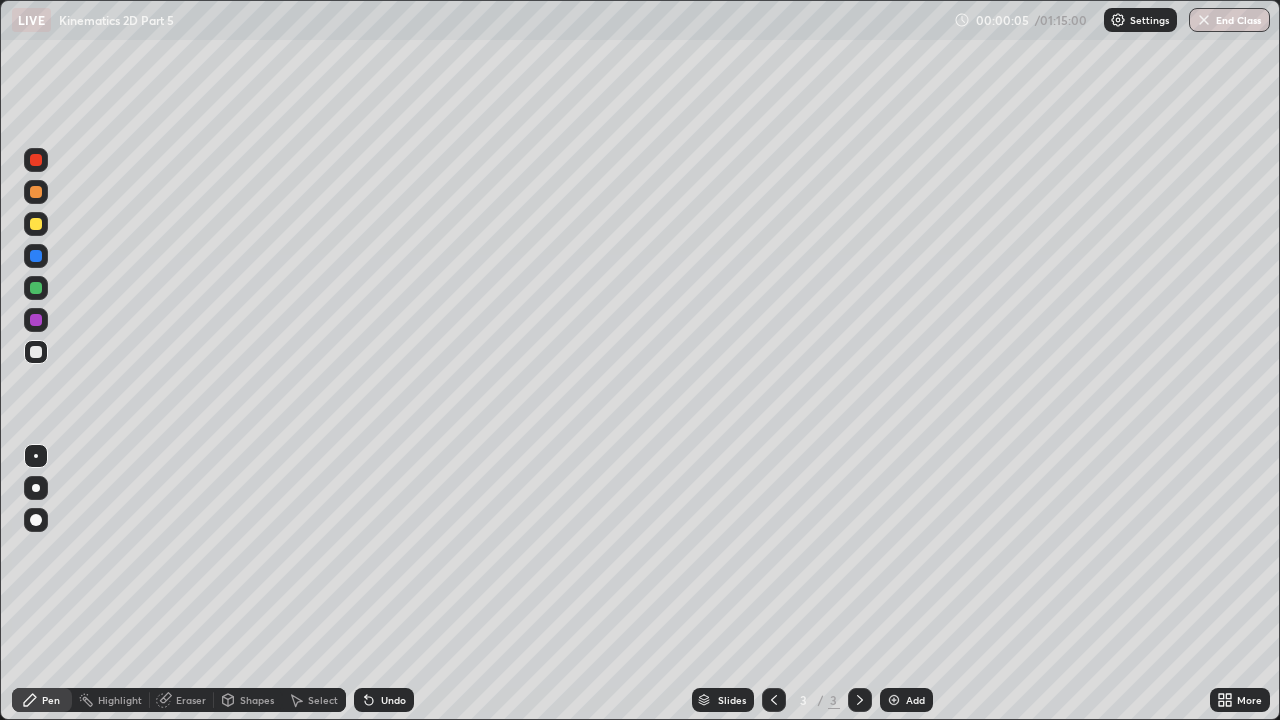click at bounding box center (36, 488) 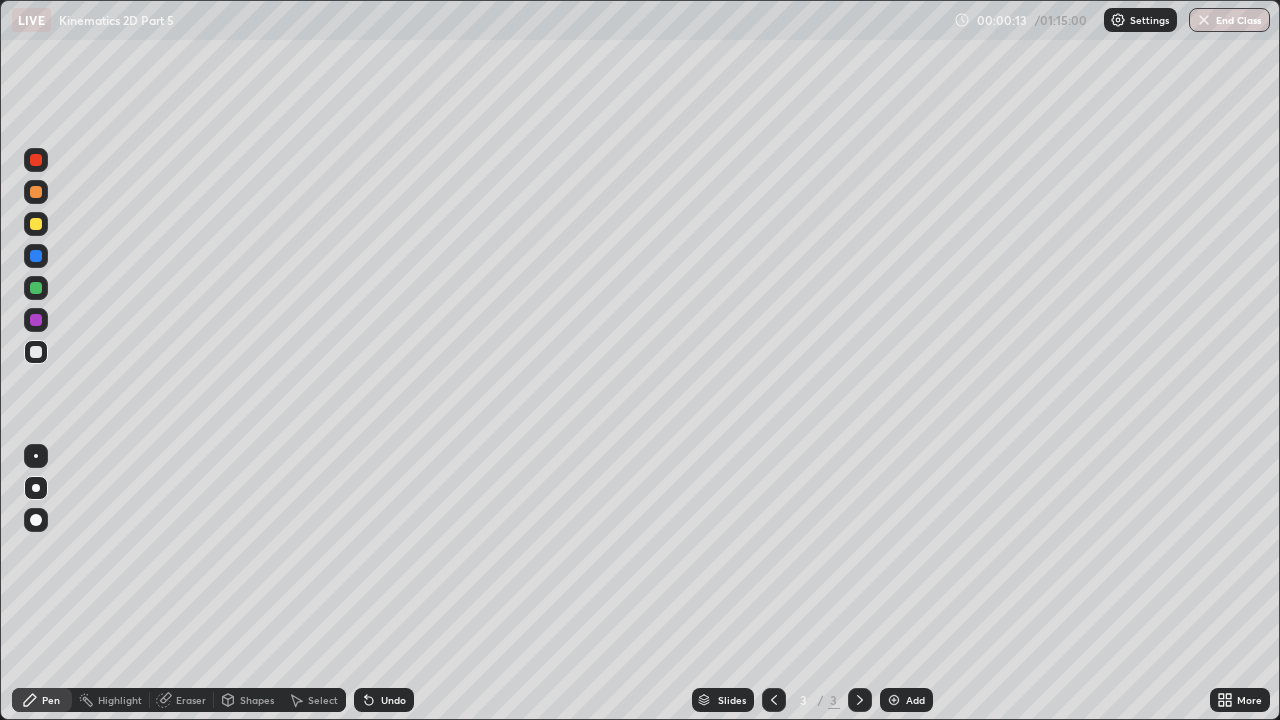 click at bounding box center (36, 224) 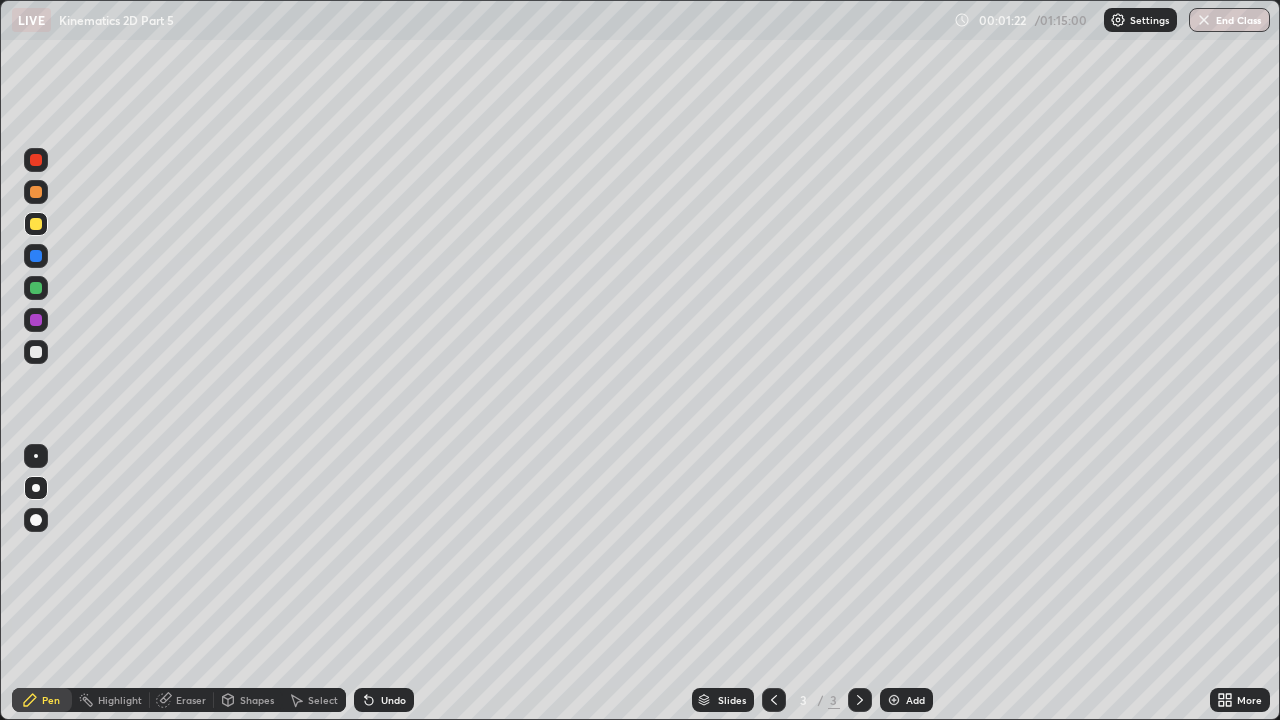 click at bounding box center (36, 192) 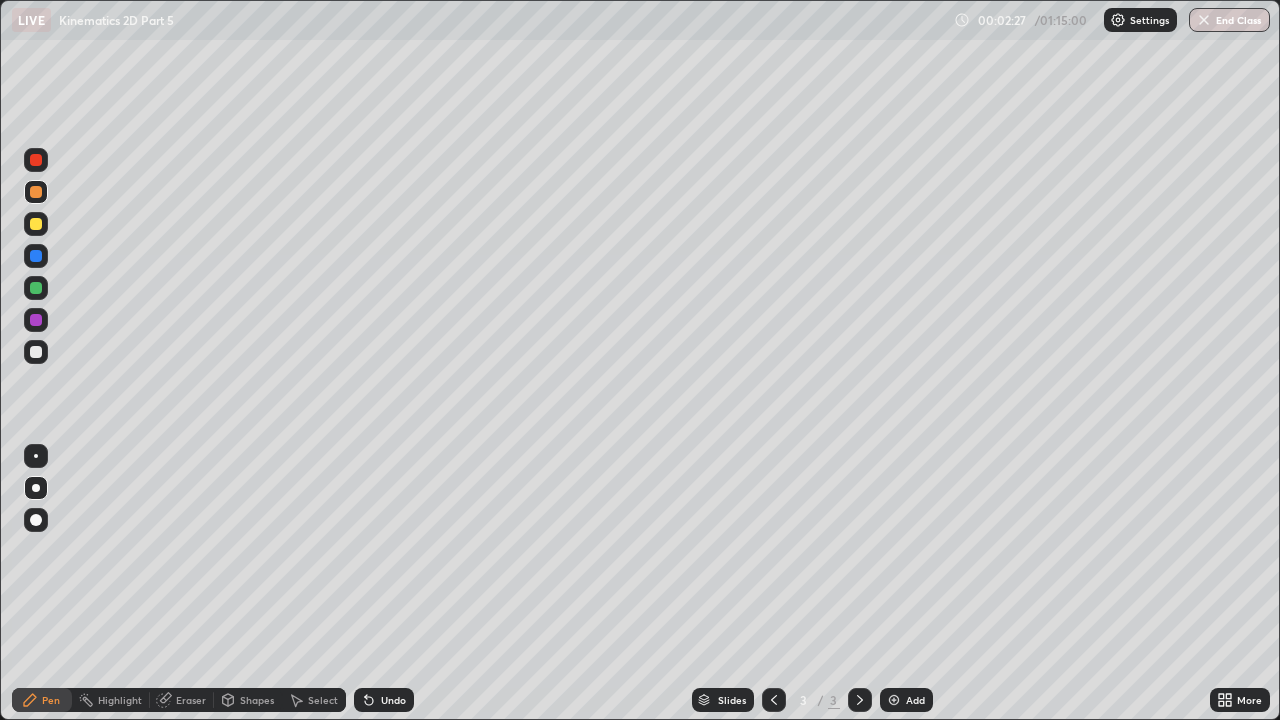 click on "Add" at bounding box center (906, 700) 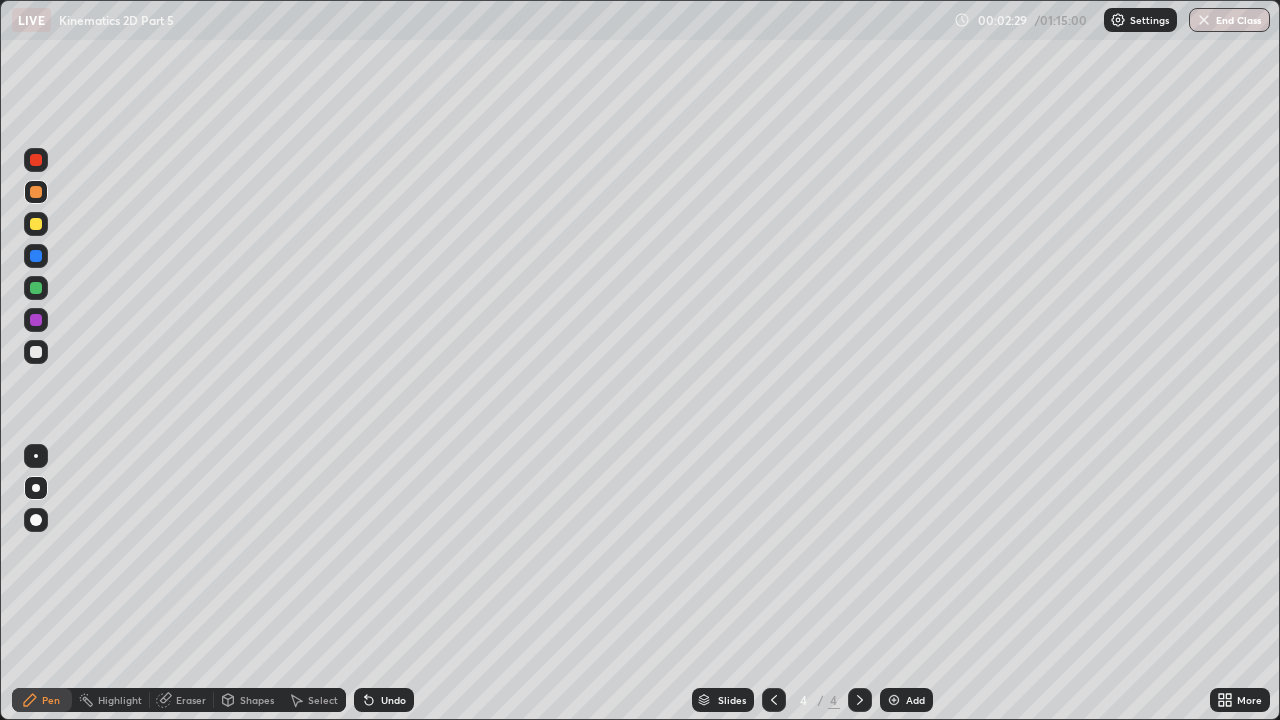 click at bounding box center (36, 352) 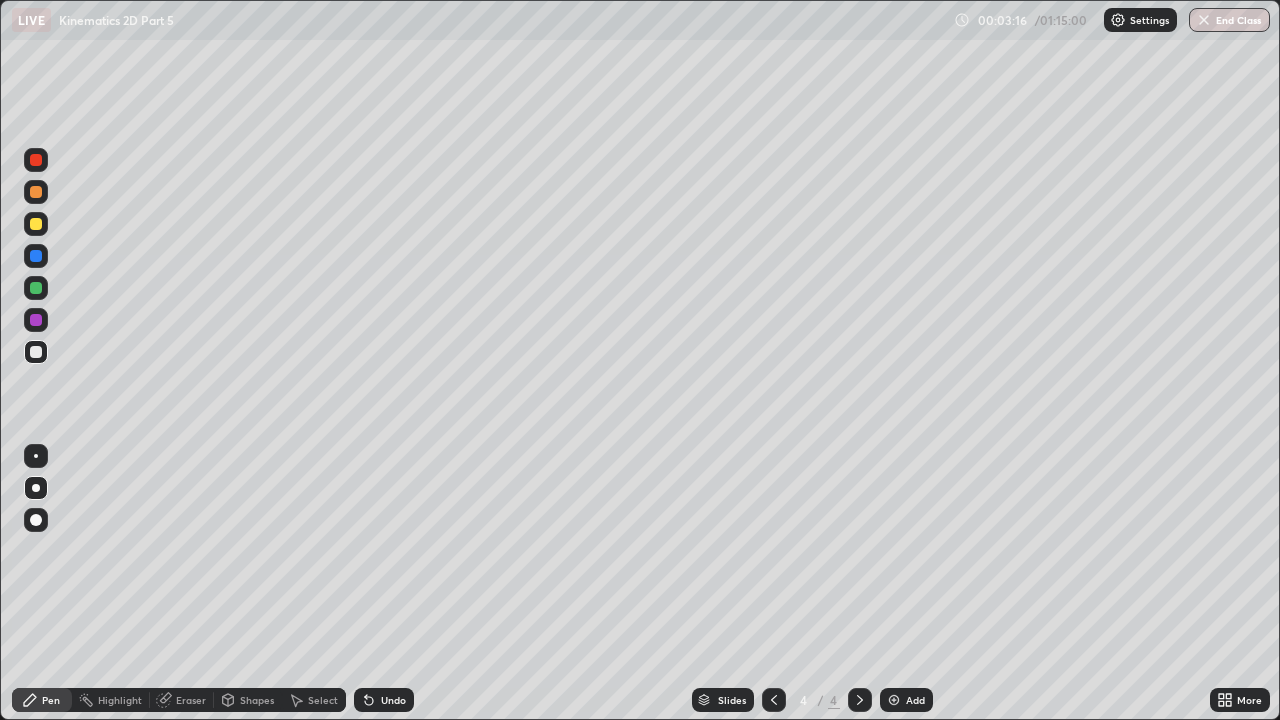 click at bounding box center (36, 256) 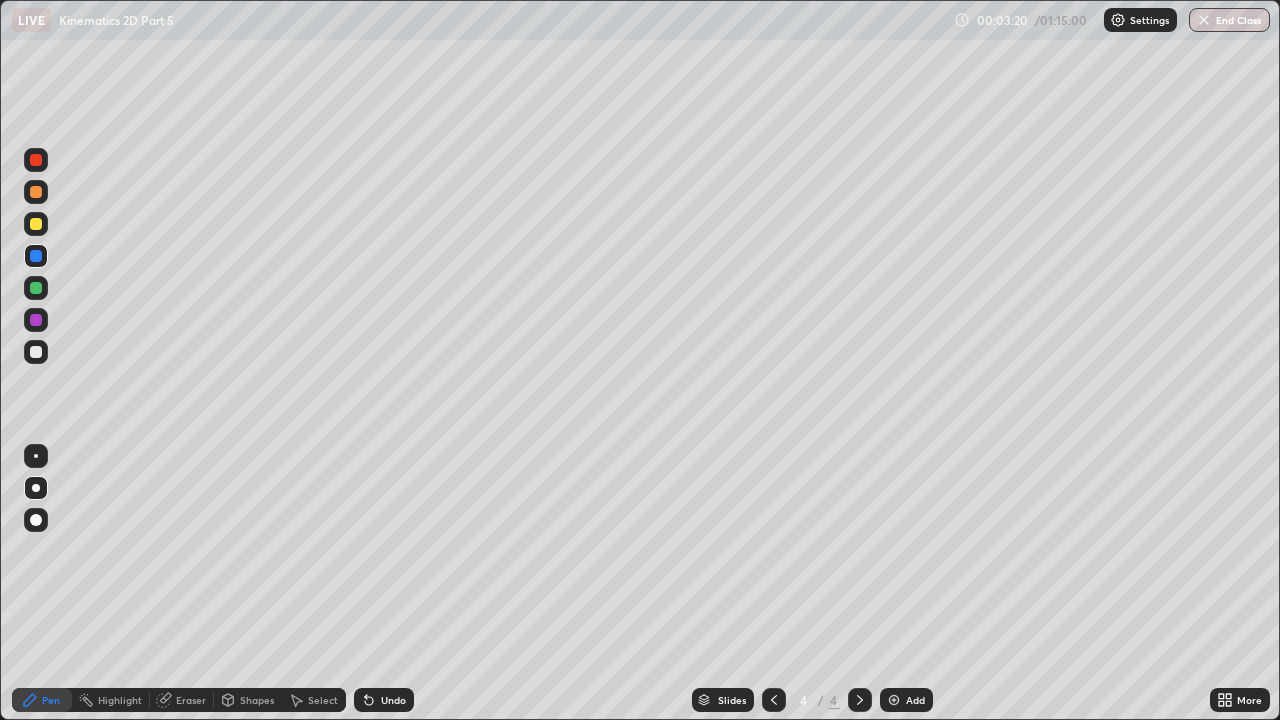 click at bounding box center [36, 224] 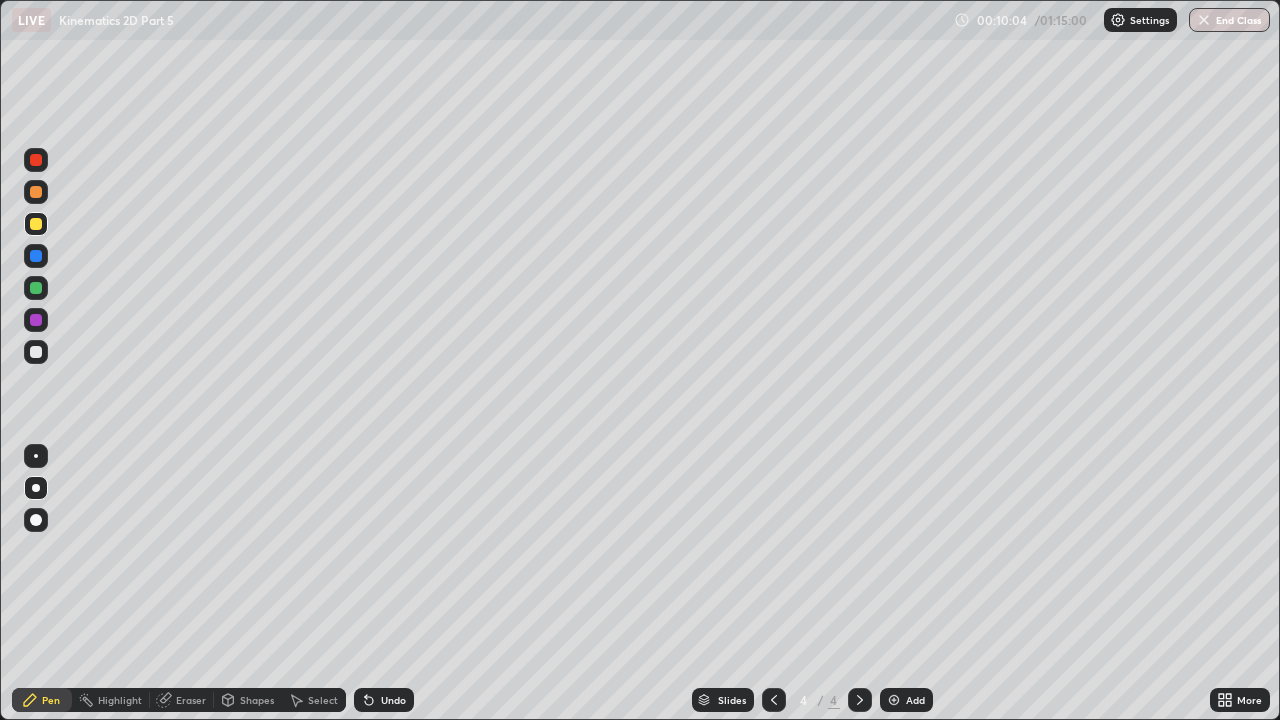 click at bounding box center (36, 288) 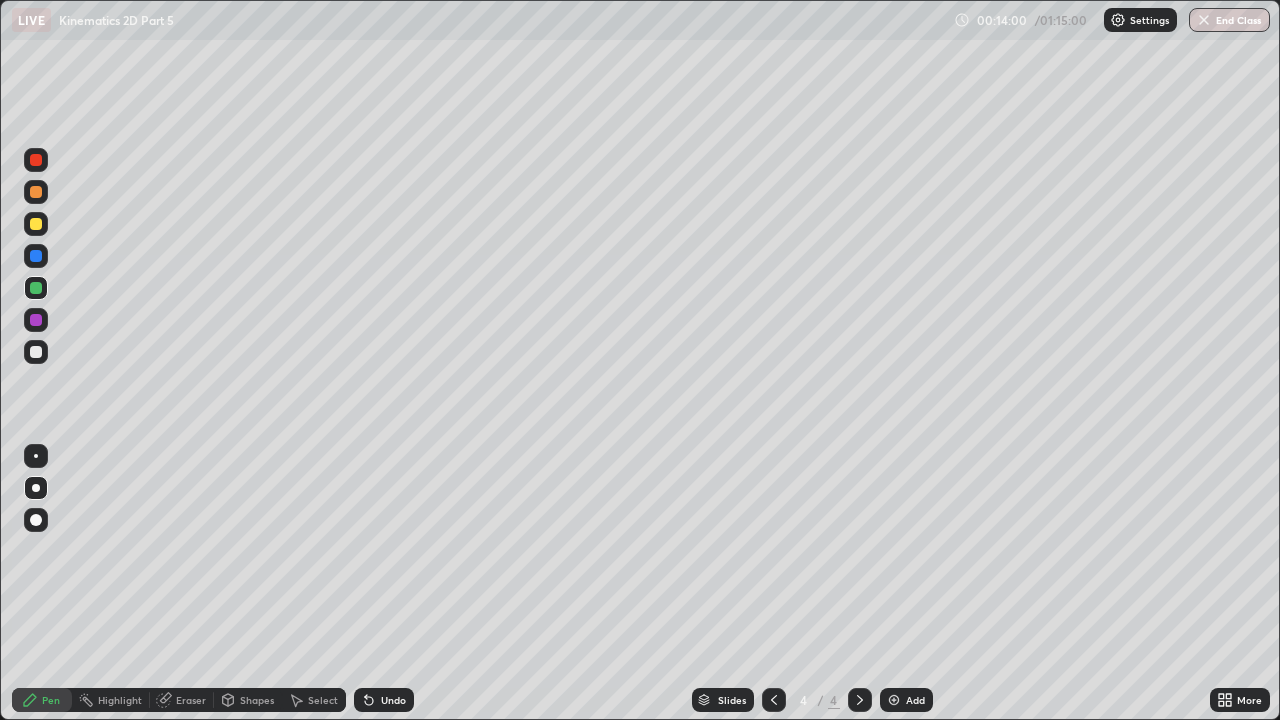 click on "Add" at bounding box center (915, 700) 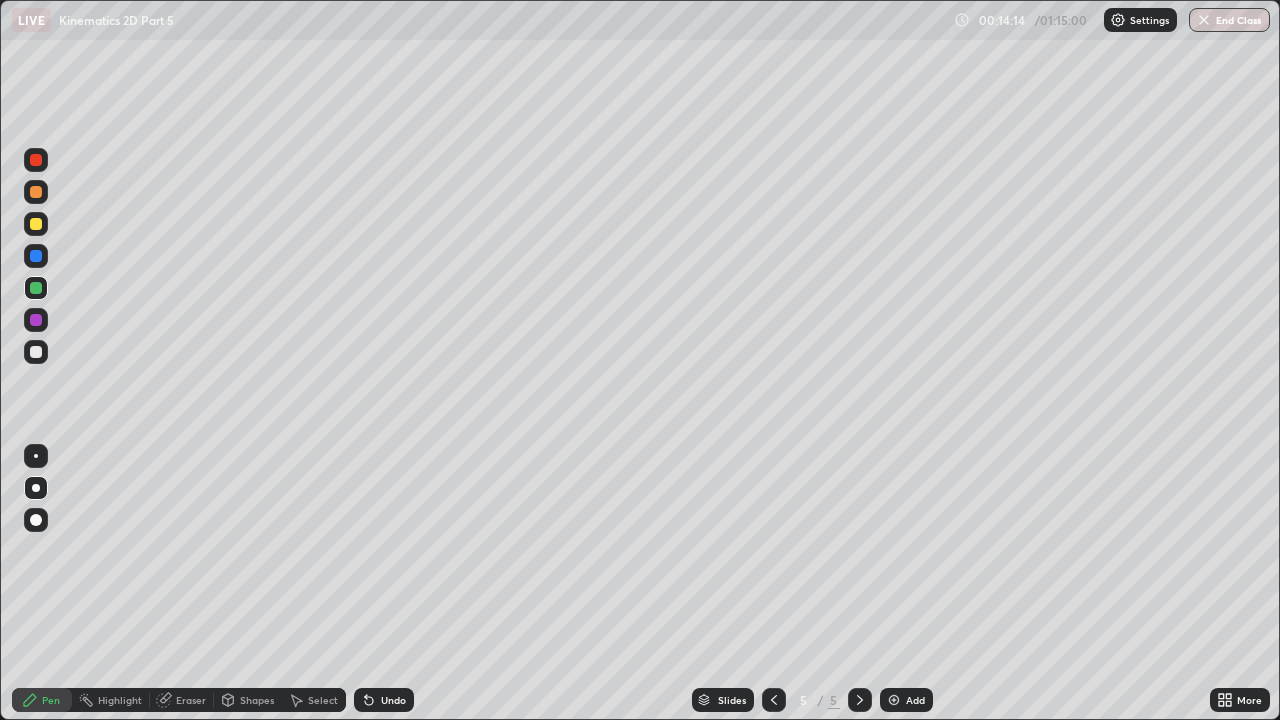 click at bounding box center [36, 224] 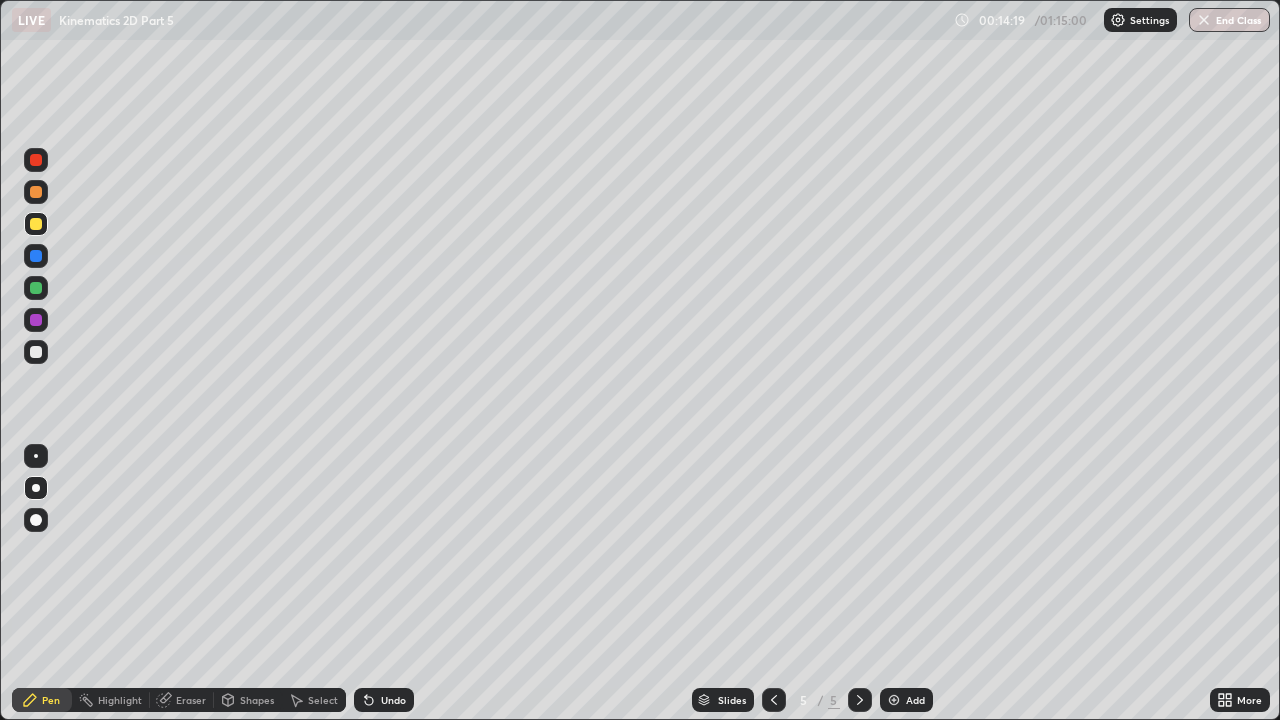 click at bounding box center (36, 352) 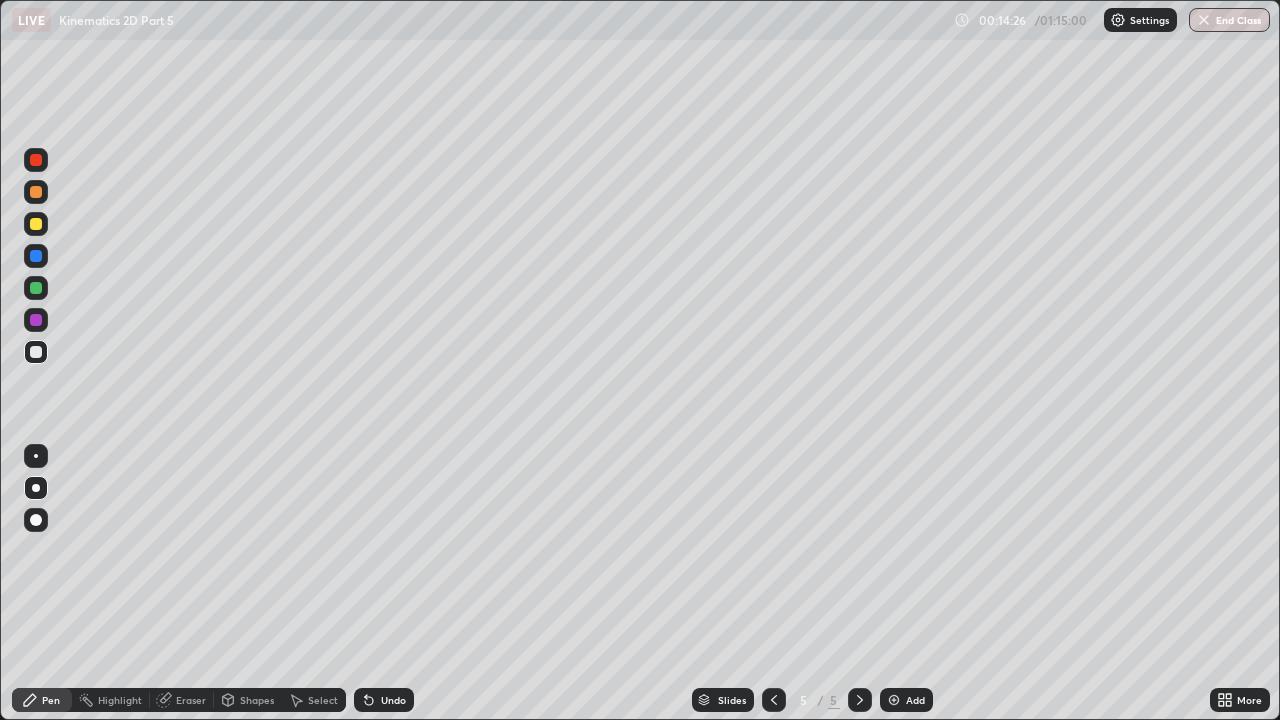 click at bounding box center [36, 224] 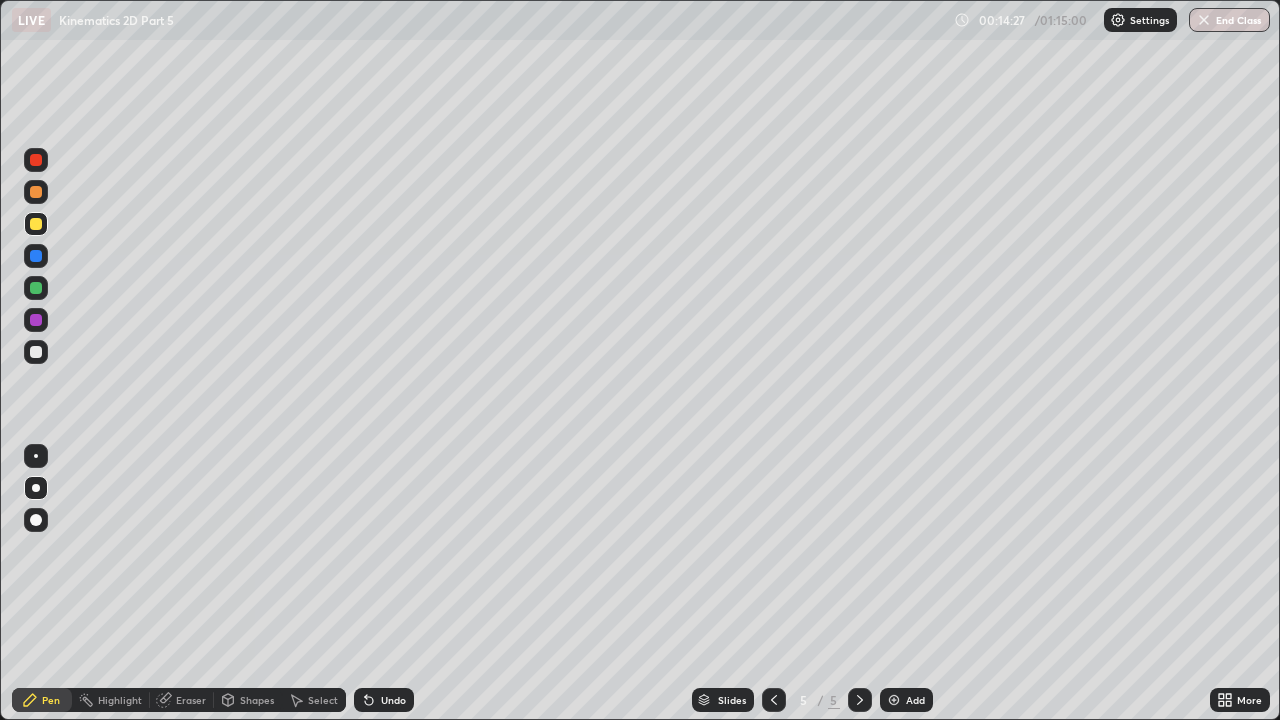 click at bounding box center [36, 192] 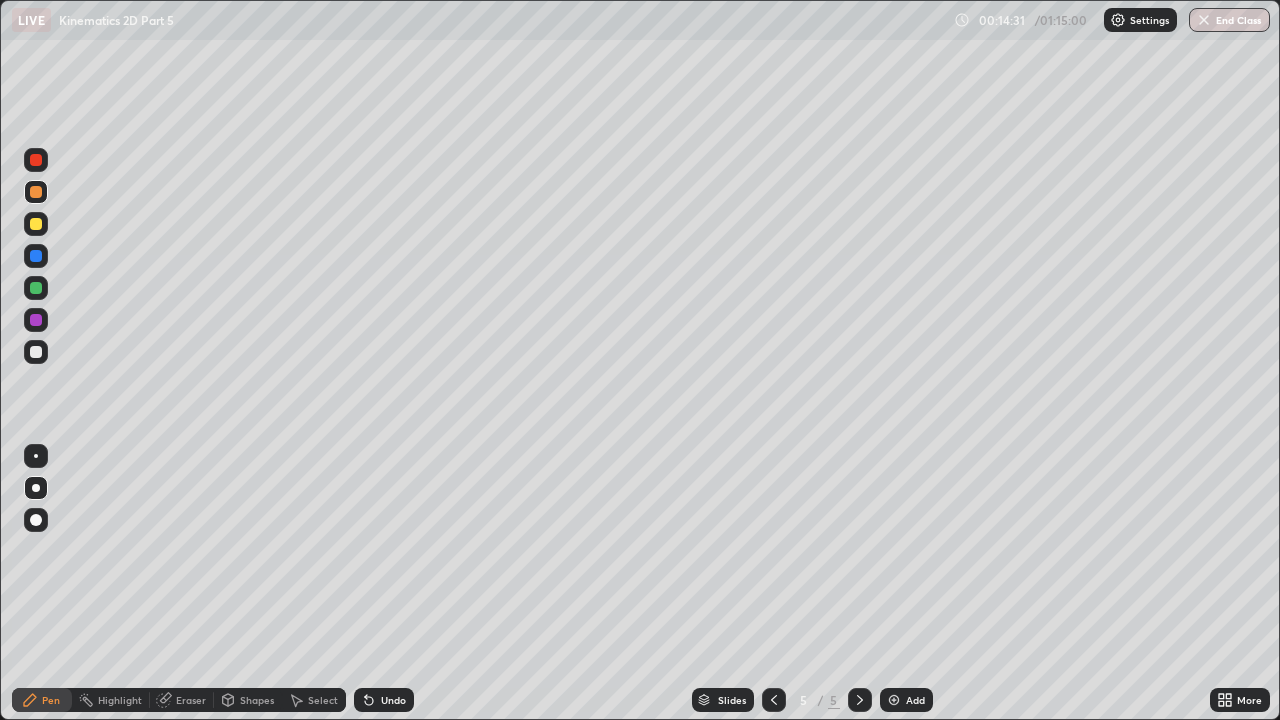 click at bounding box center (36, 256) 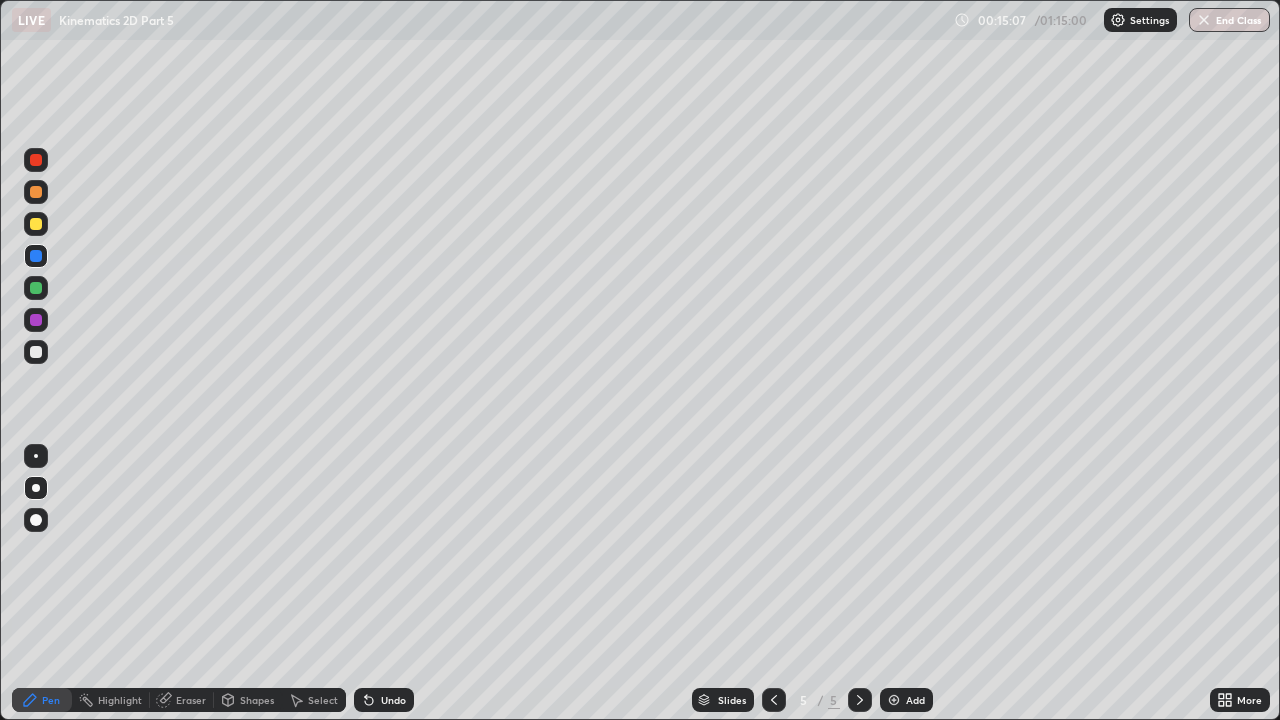 click at bounding box center (36, 192) 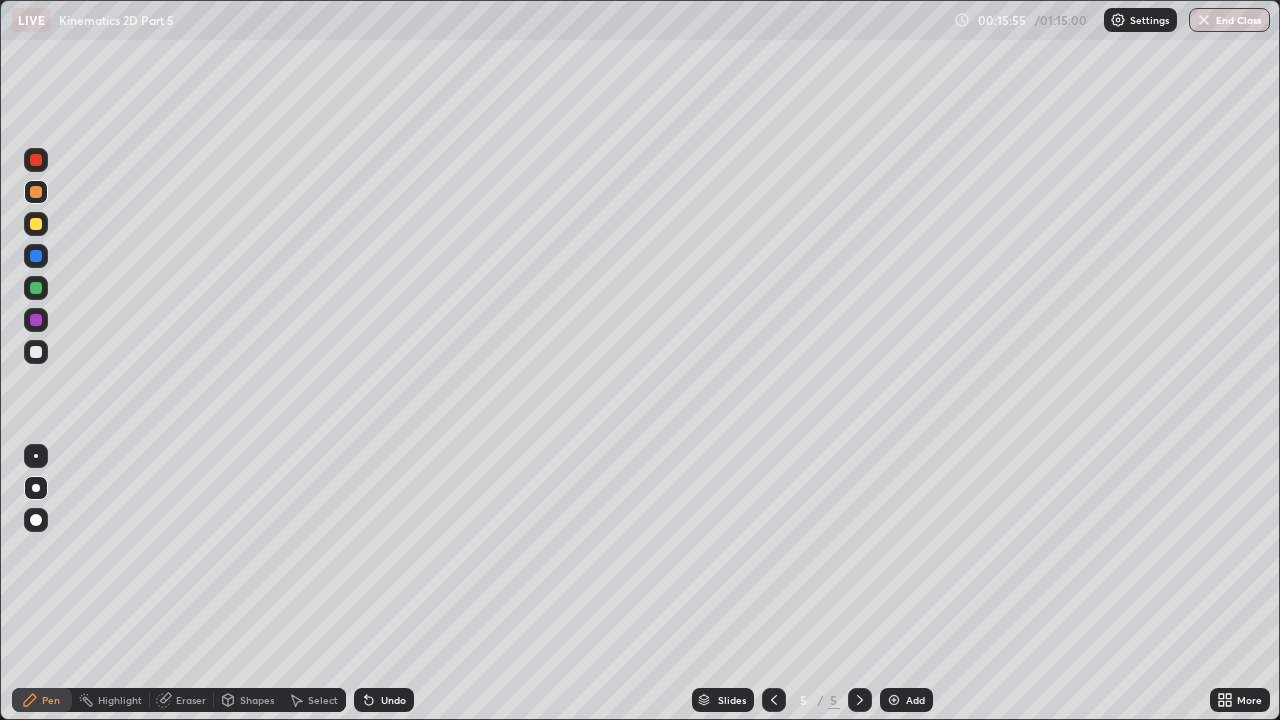 click at bounding box center [36, 224] 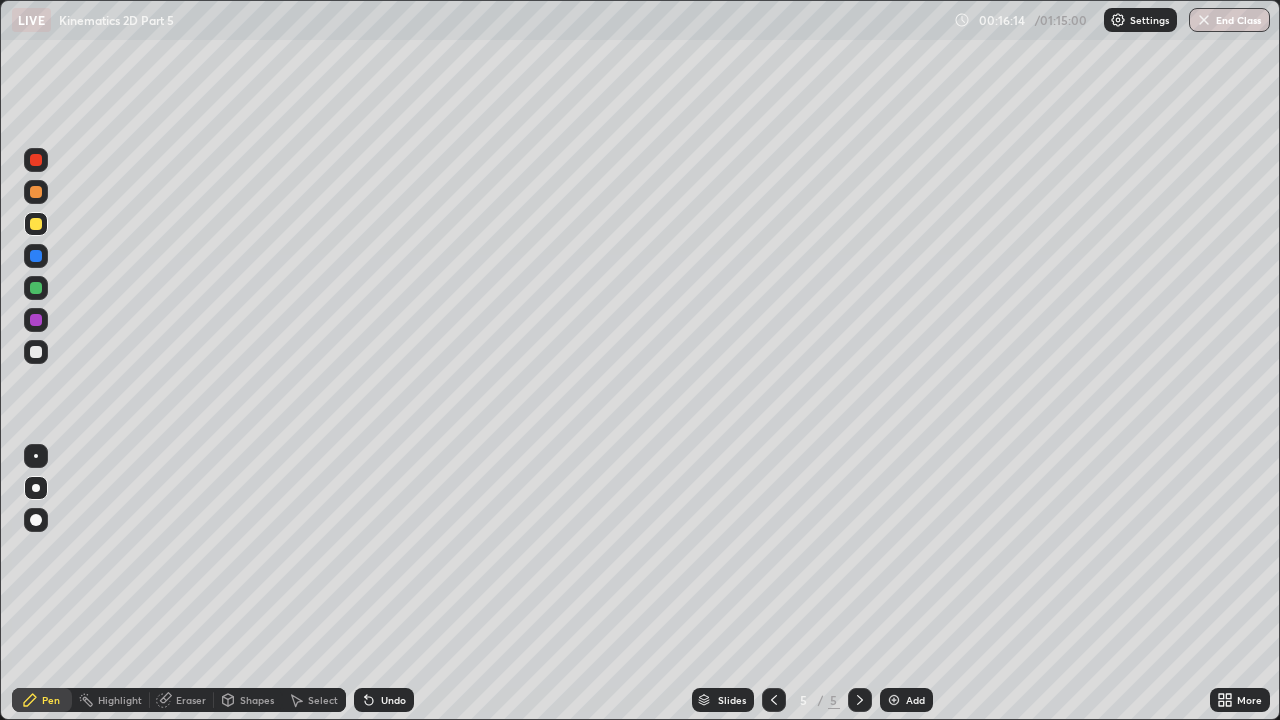 click on "Add" at bounding box center (915, 700) 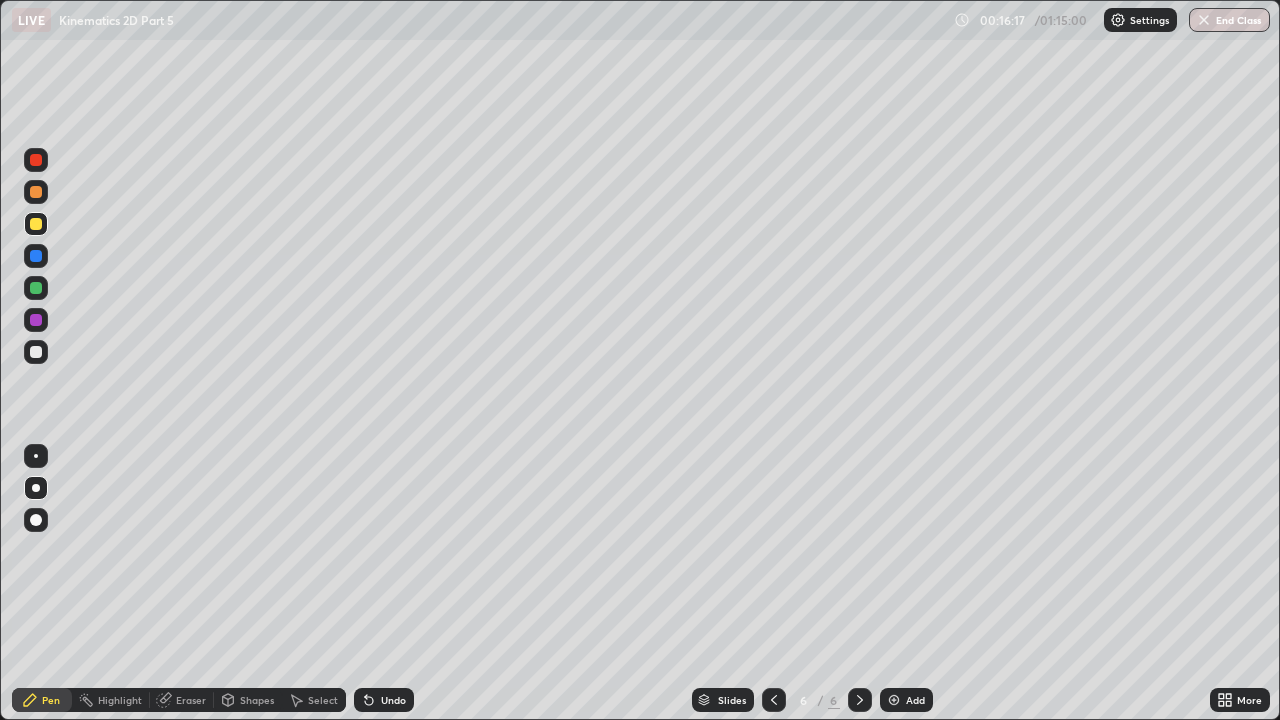 click at bounding box center [36, 352] 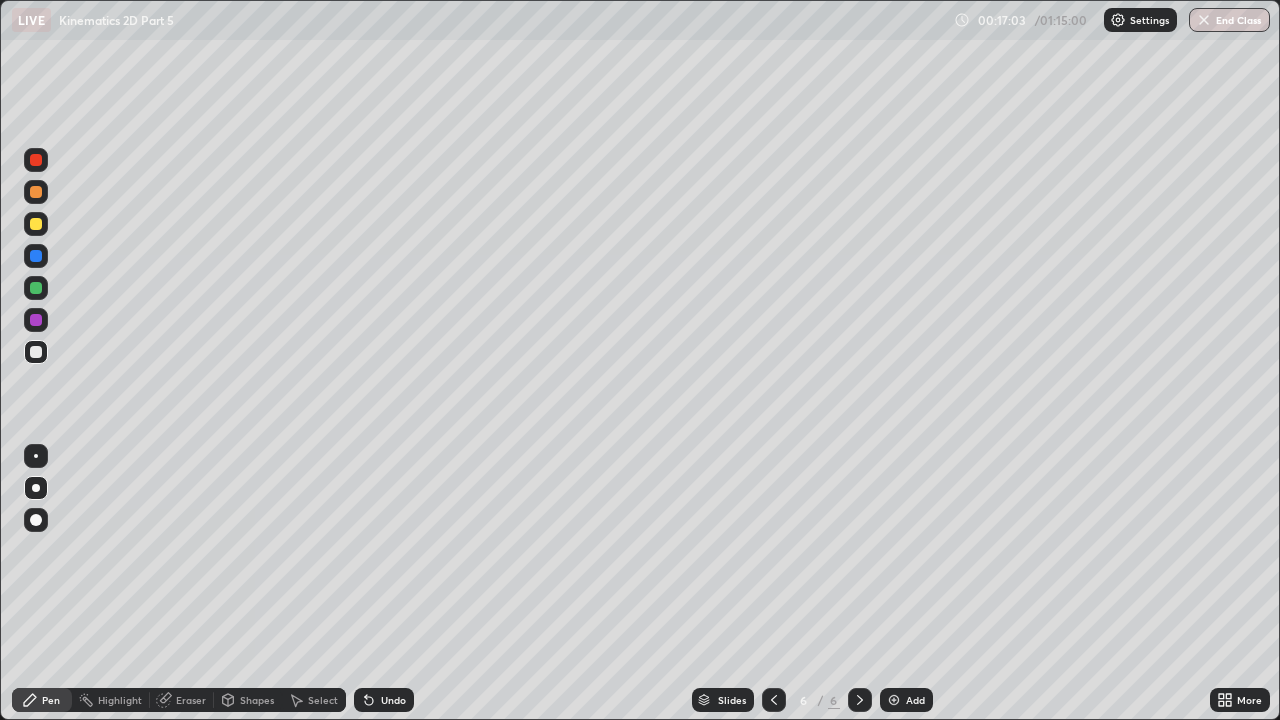 click at bounding box center (36, 192) 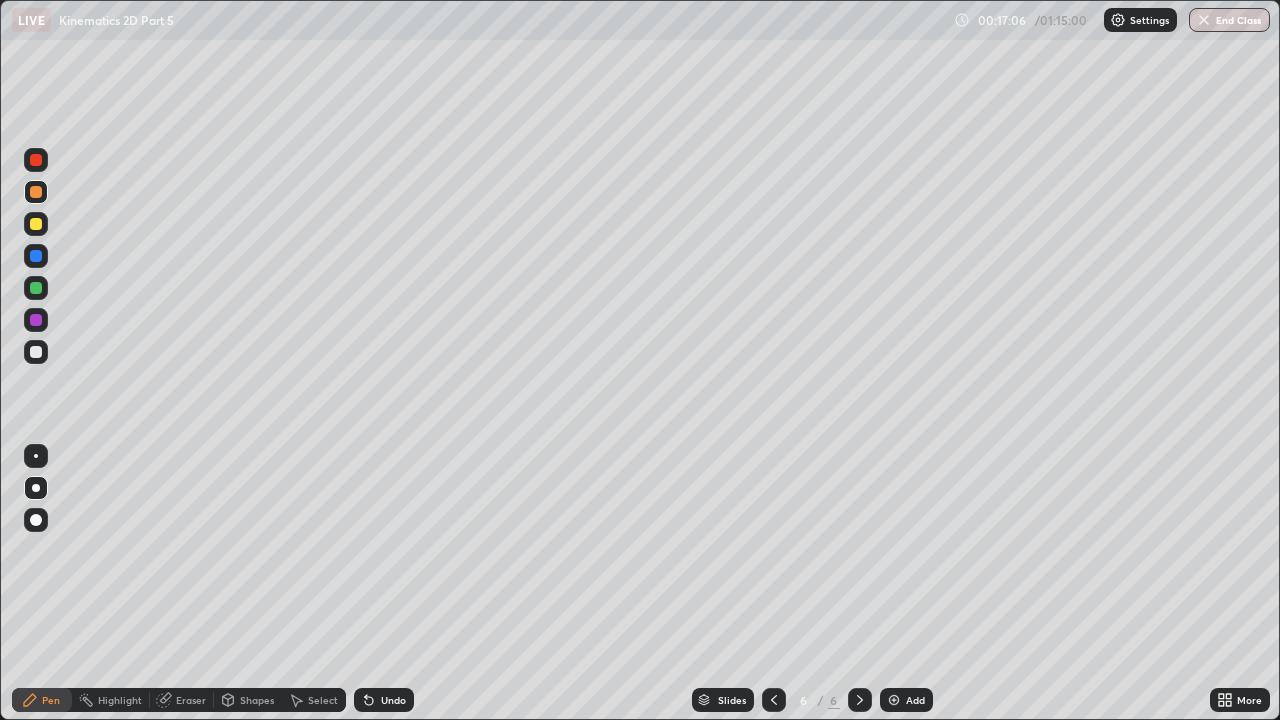 click at bounding box center (36, 224) 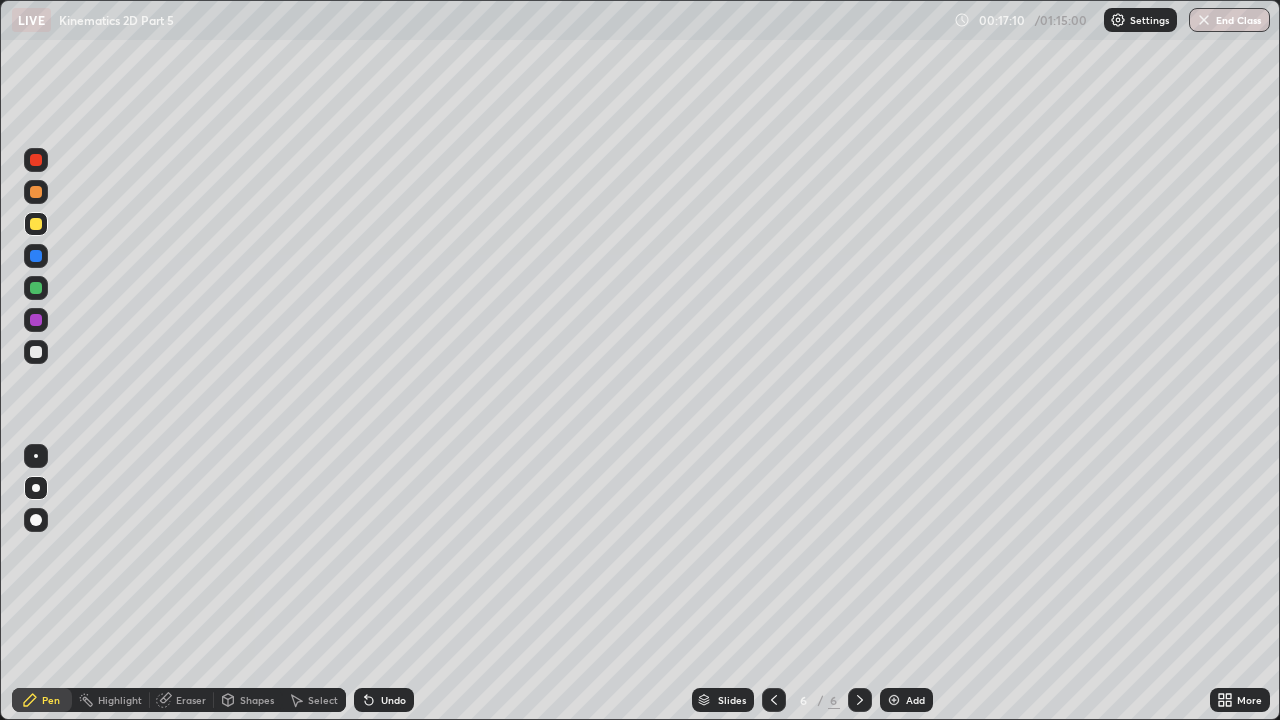 click at bounding box center [36, 224] 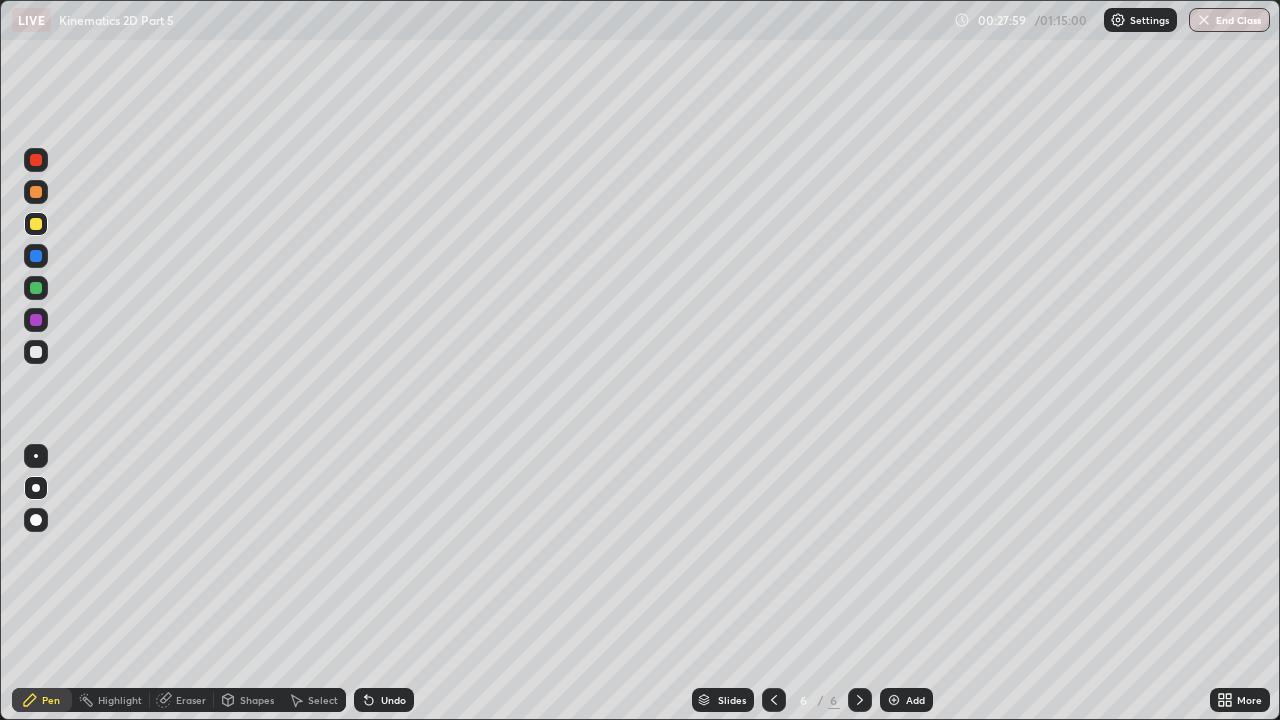 click on "Add" at bounding box center [915, 700] 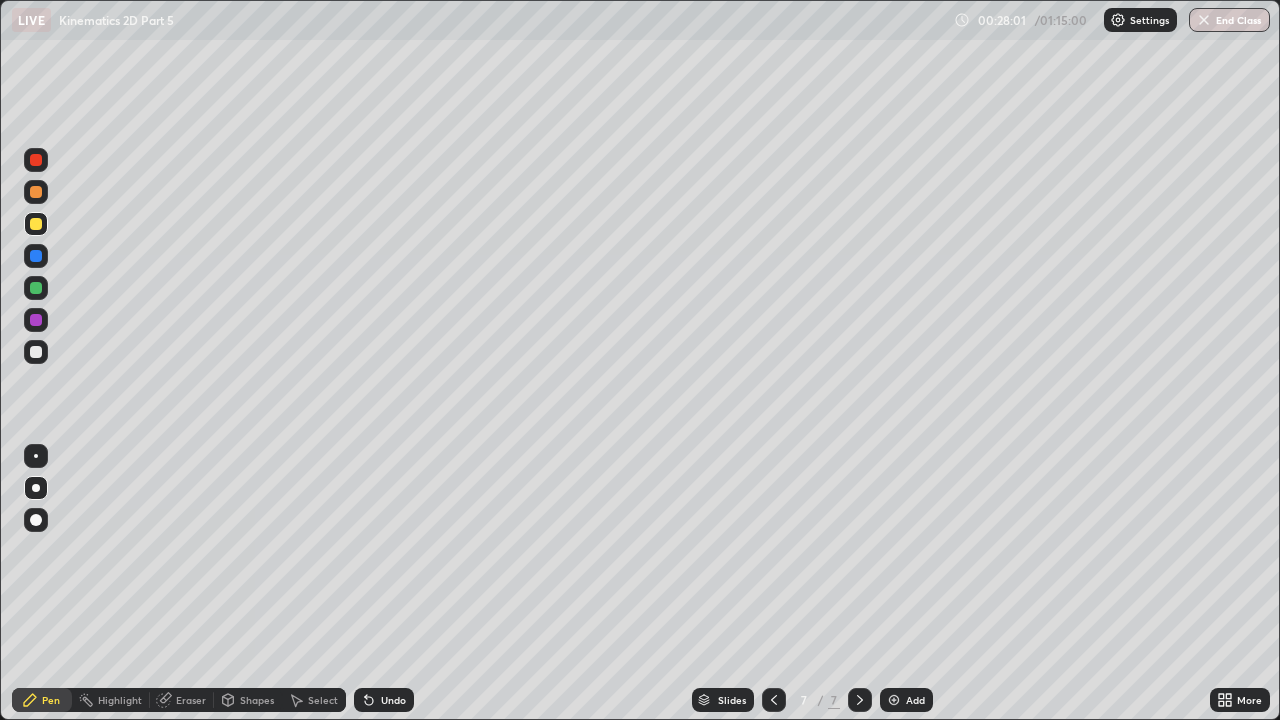click at bounding box center (36, 352) 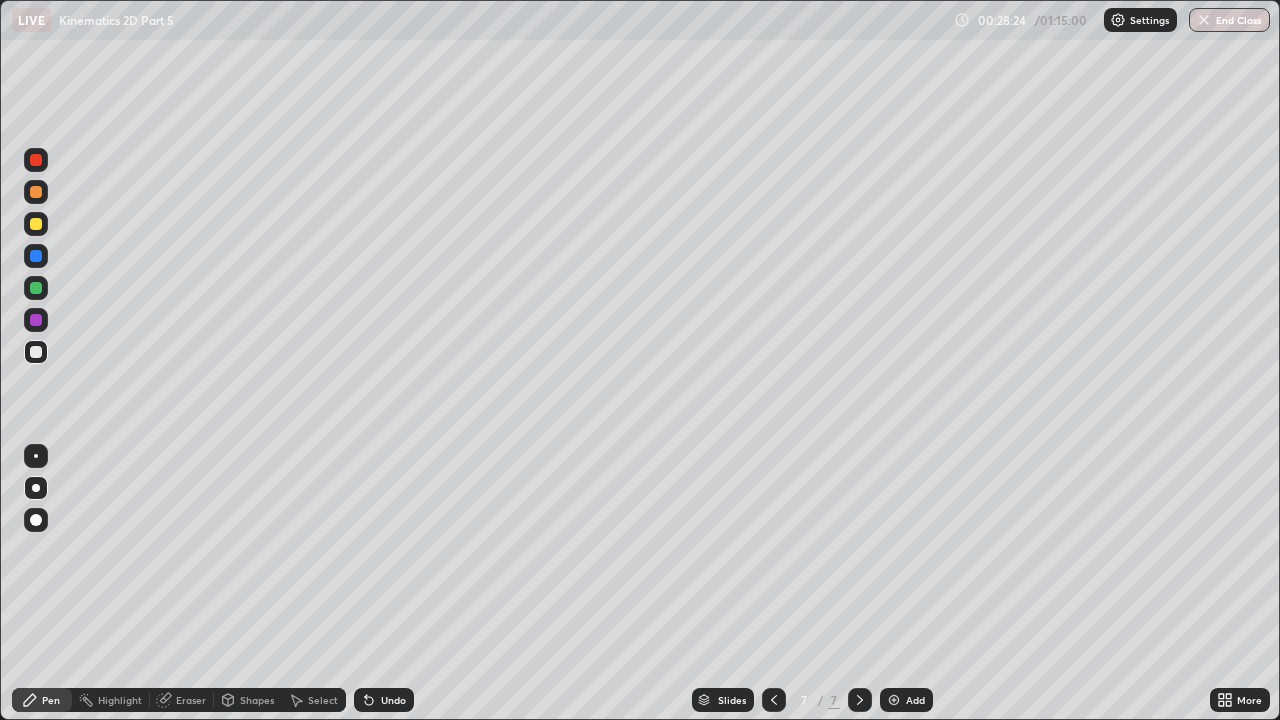 click on "Undo" at bounding box center (393, 700) 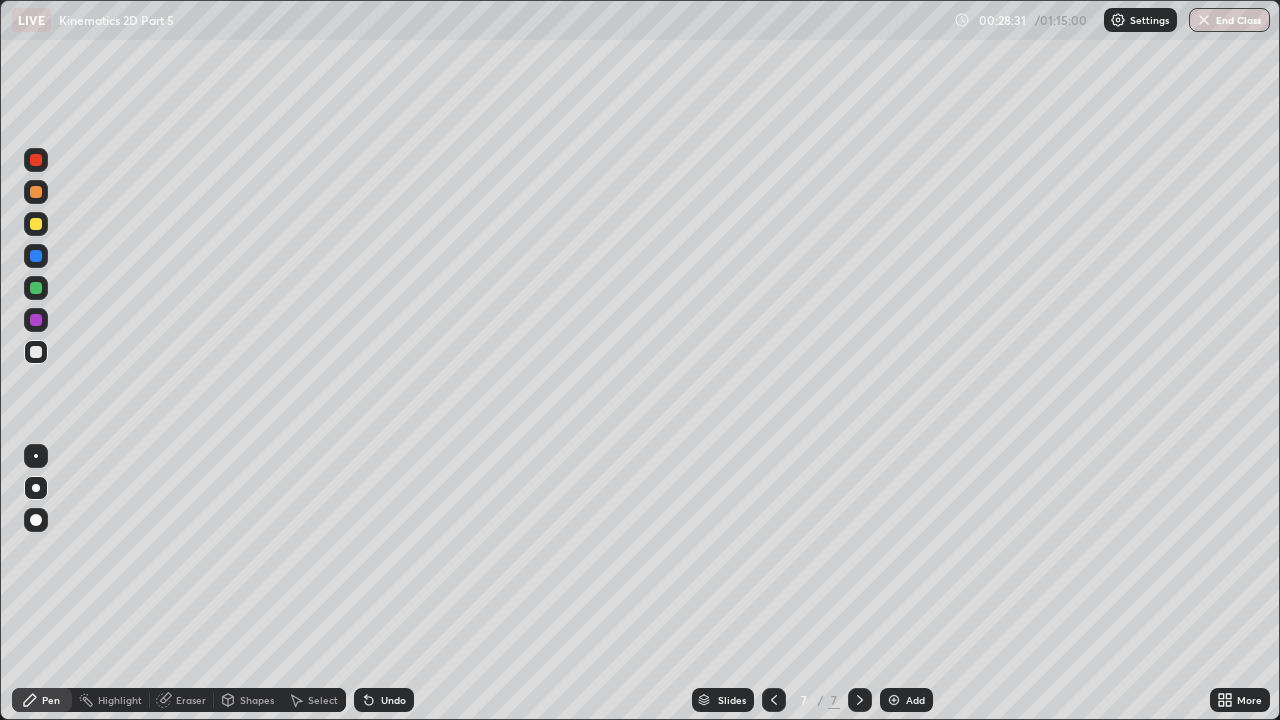 click at bounding box center (36, 288) 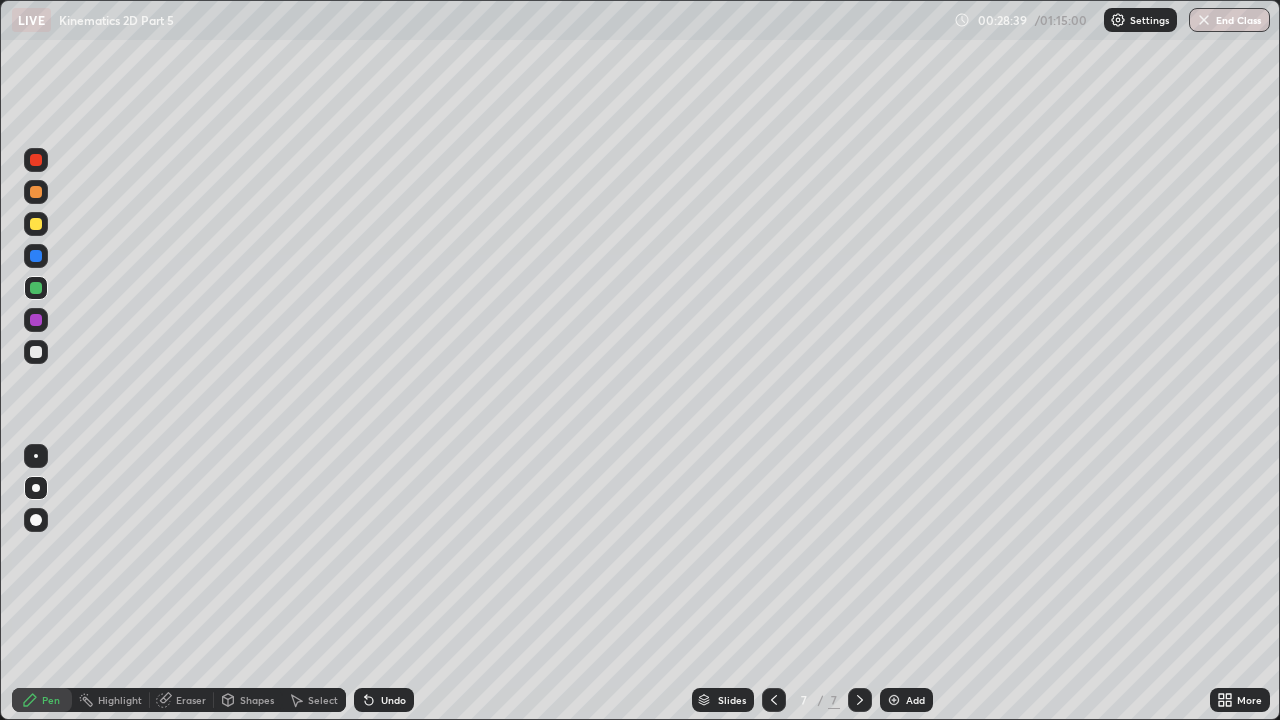 click at bounding box center (36, 224) 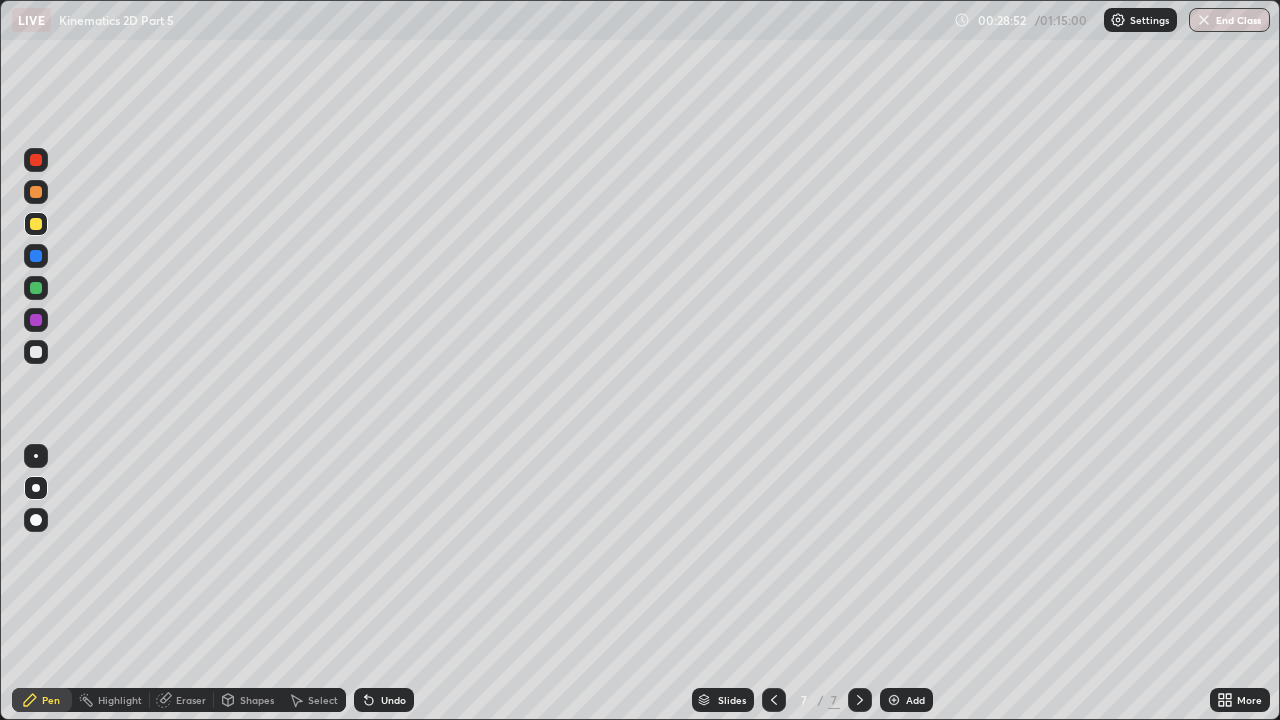 click at bounding box center (36, 192) 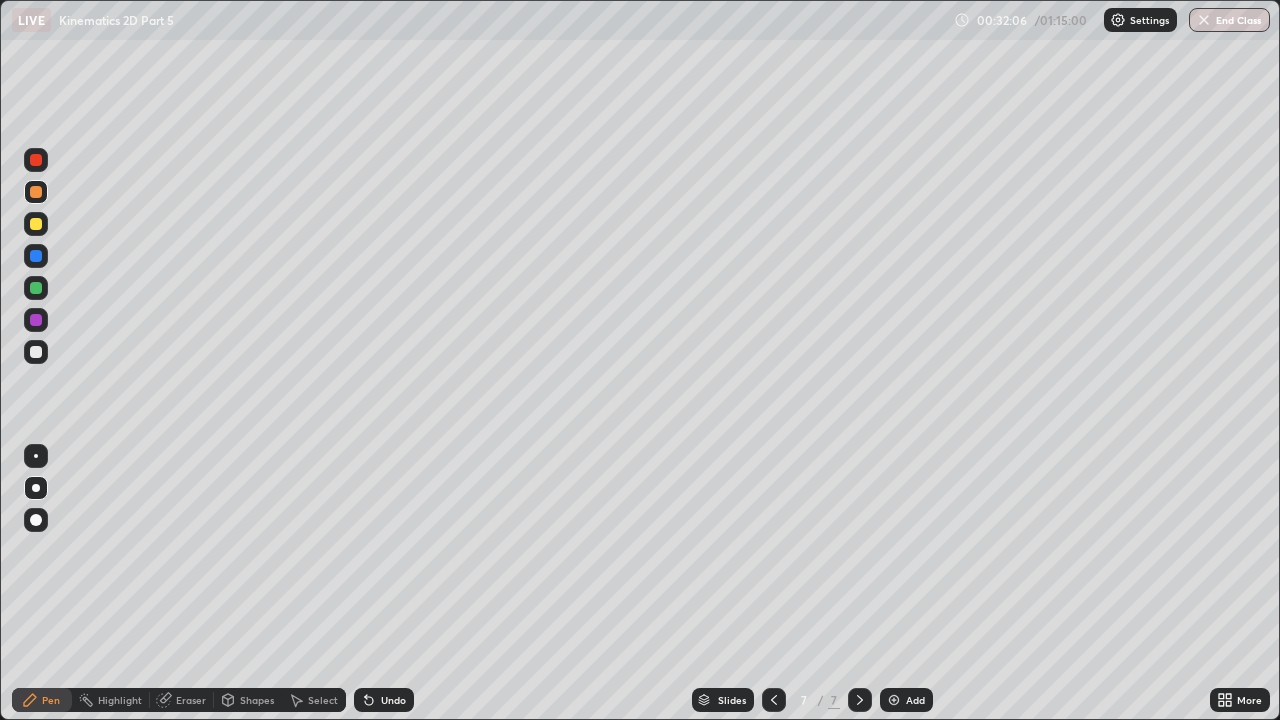 click on "Add" at bounding box center (915, 700) 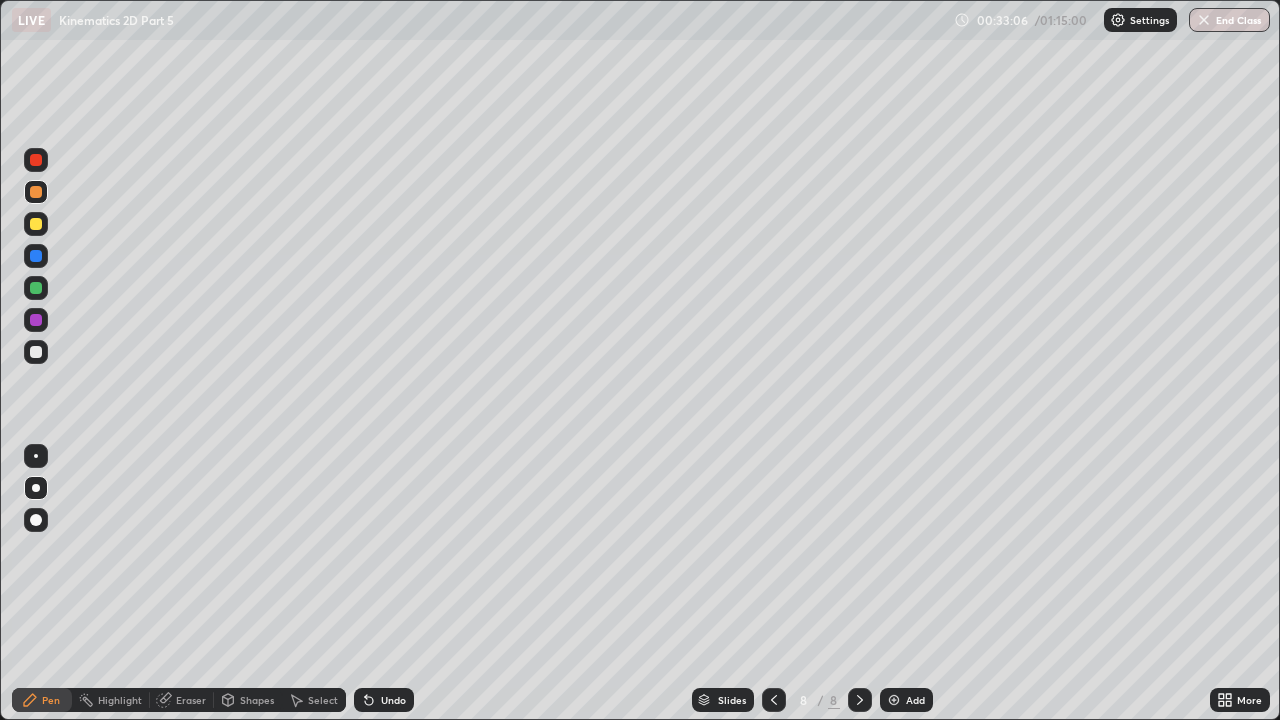 click at bounding box center (36, 352) 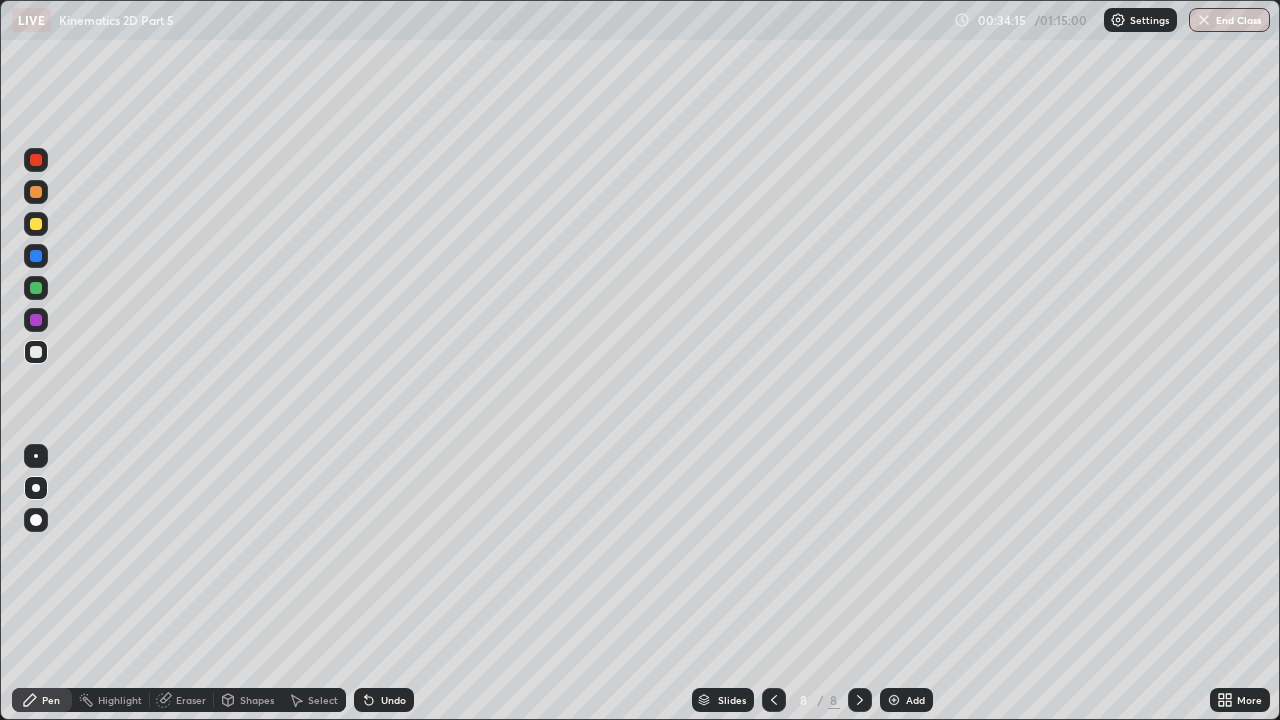 click at bounding box center [36, 224] 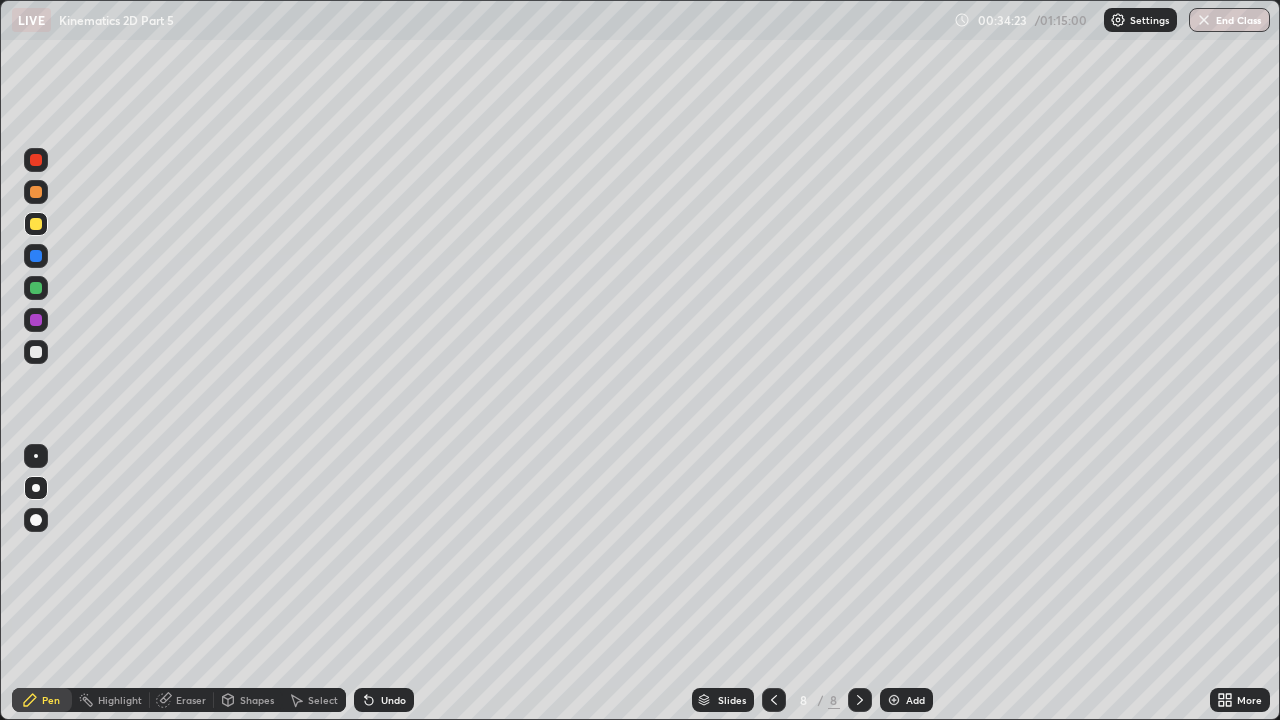 click at bounding box center (36, 192) 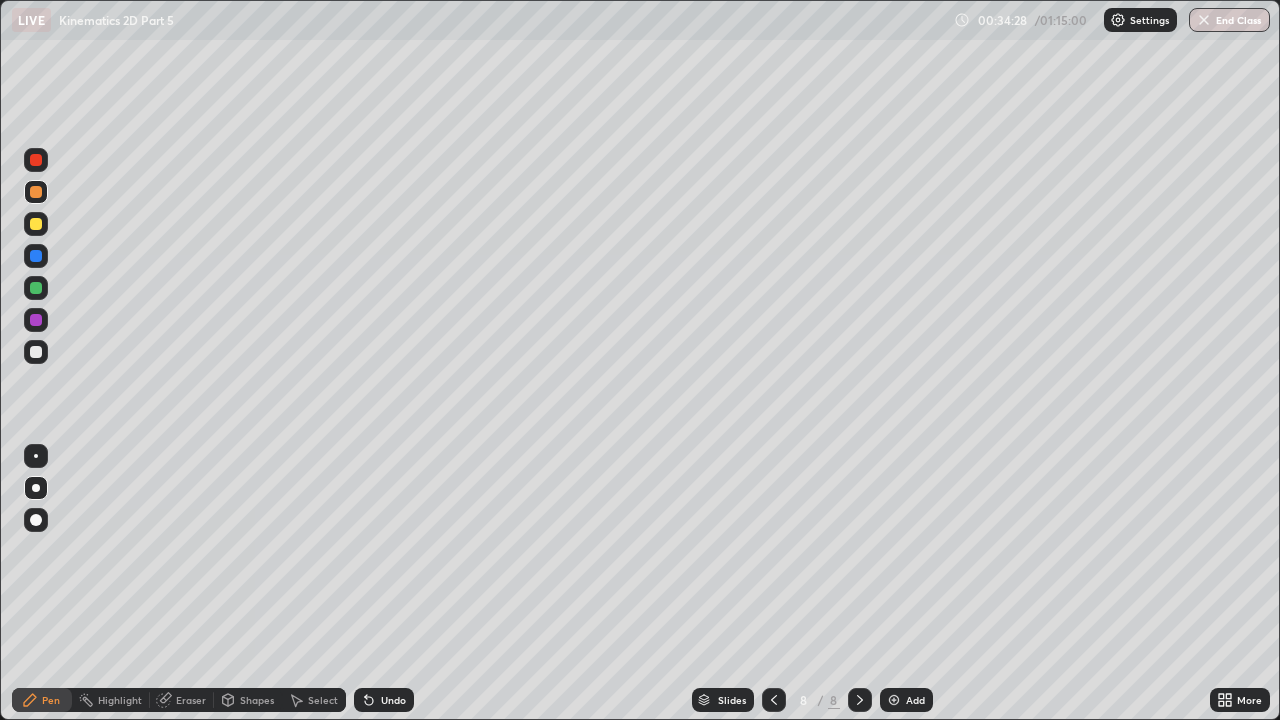 click at bounding box center [36, 224] 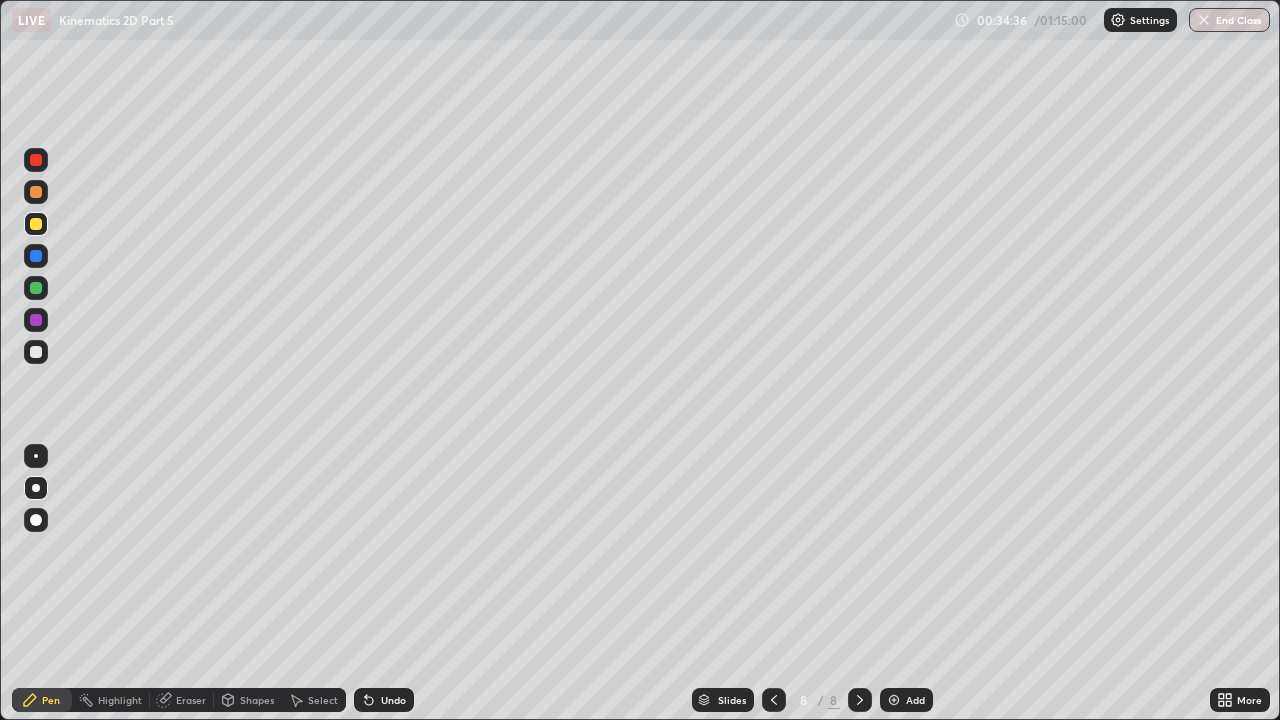 click at bounding box center (36, 192) 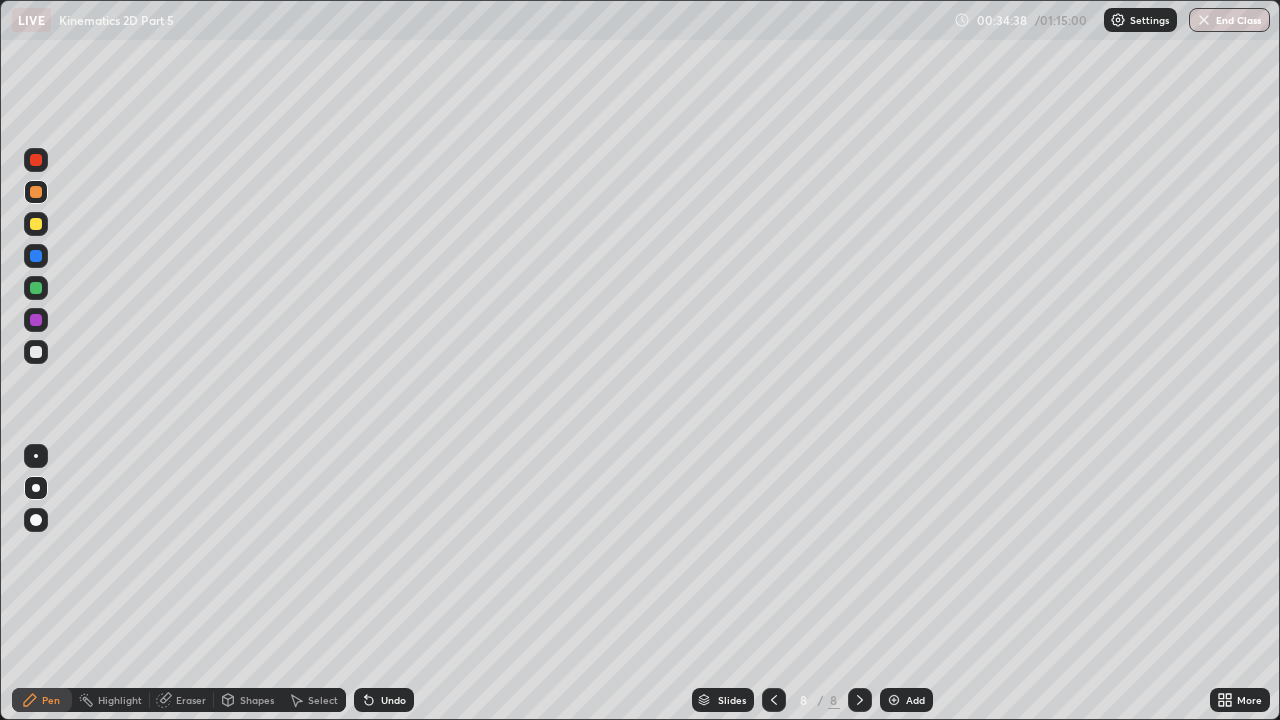 click at bounding box center [36, 256] 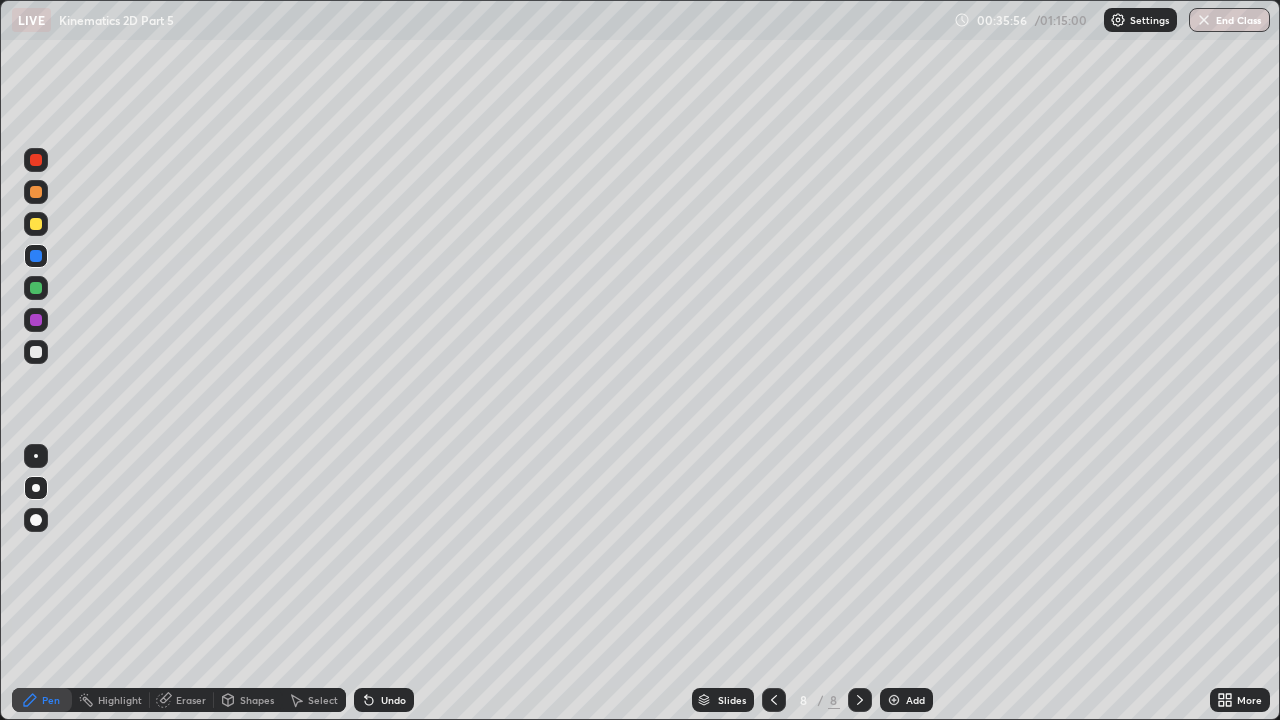click 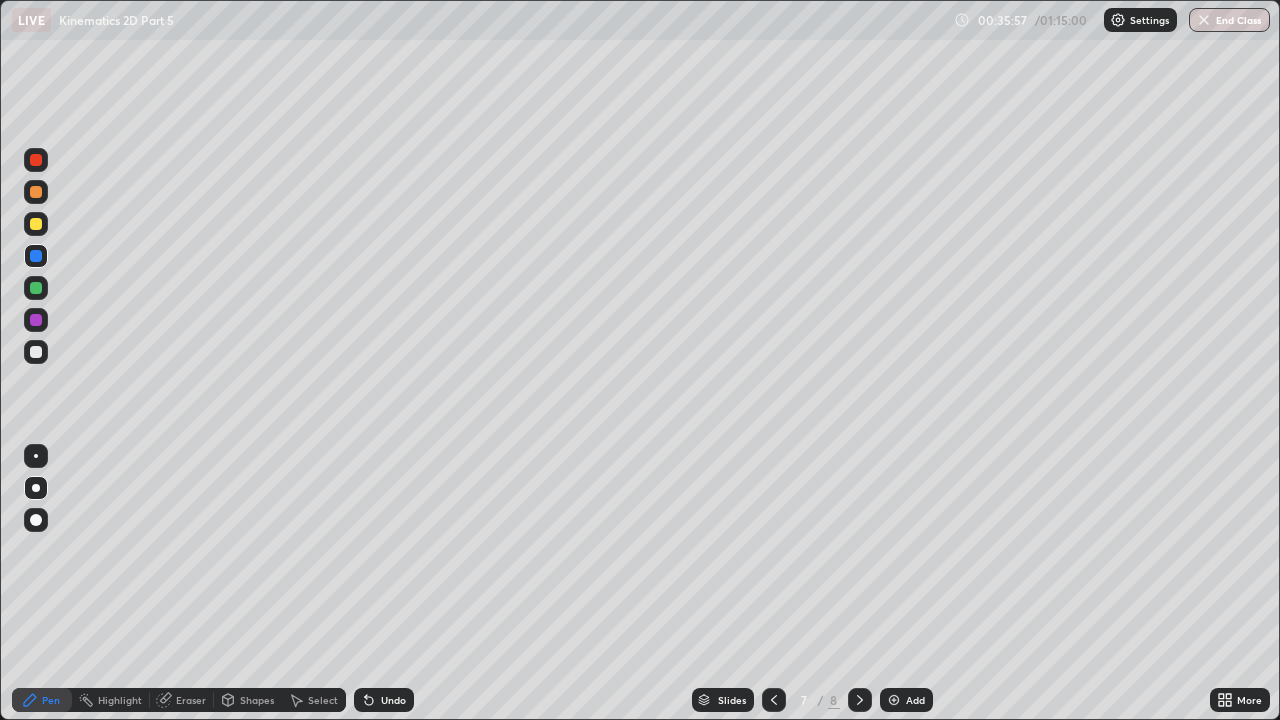 click 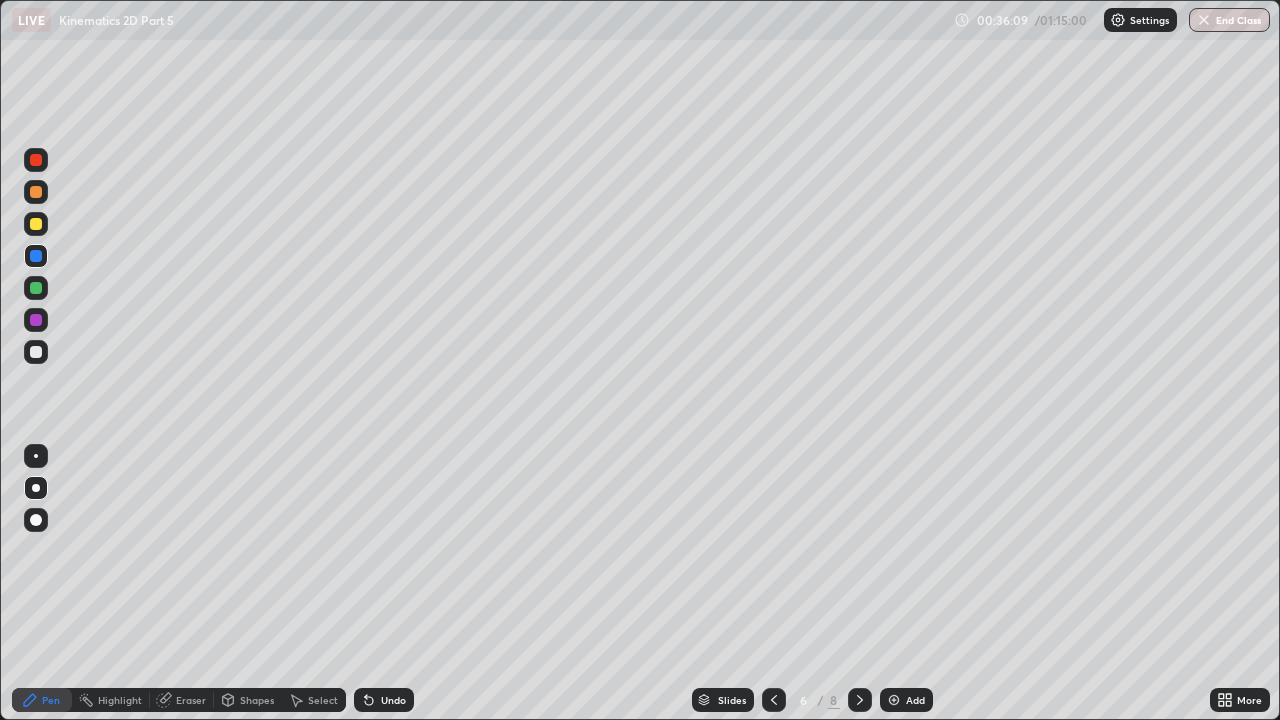 click 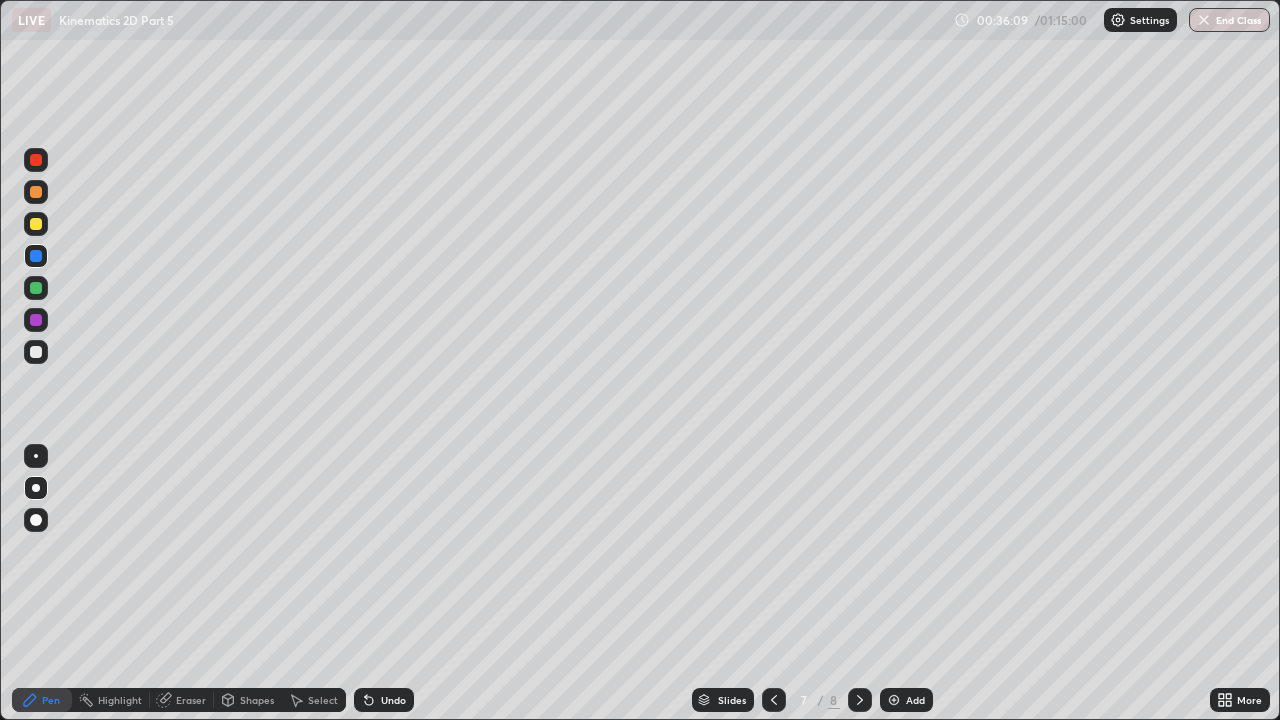 click 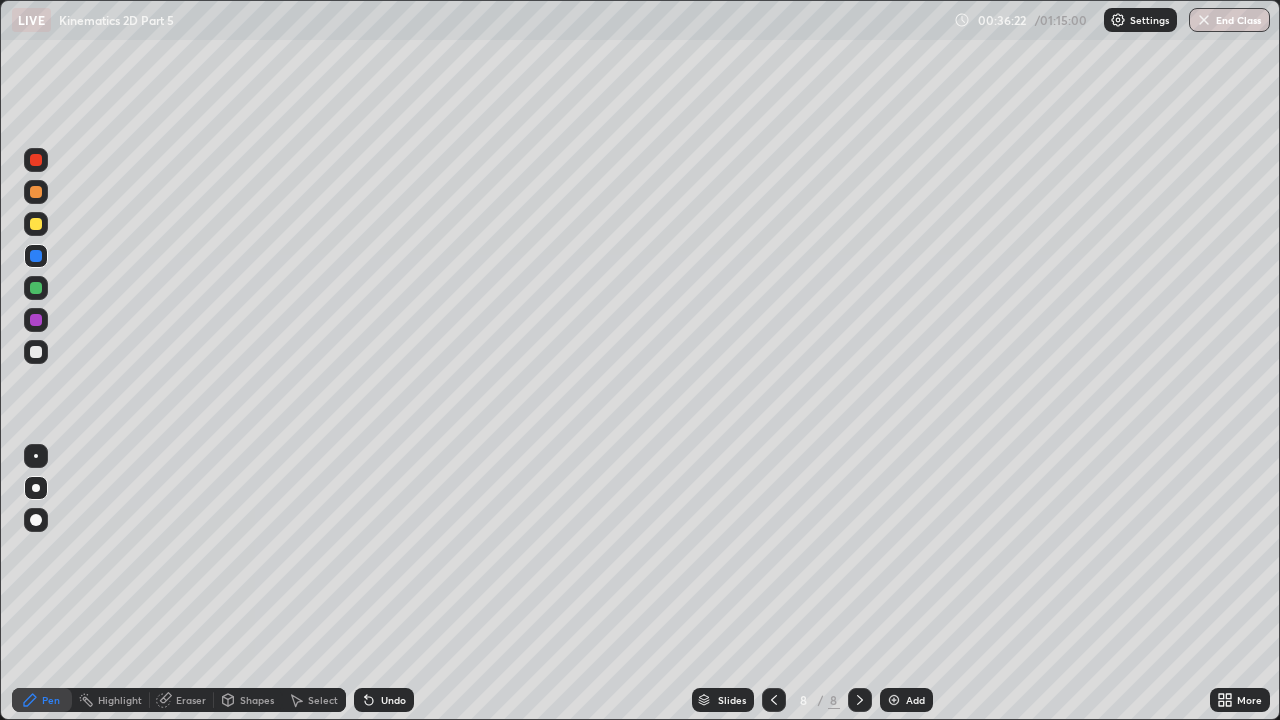 click at bounding box center [36, 192] 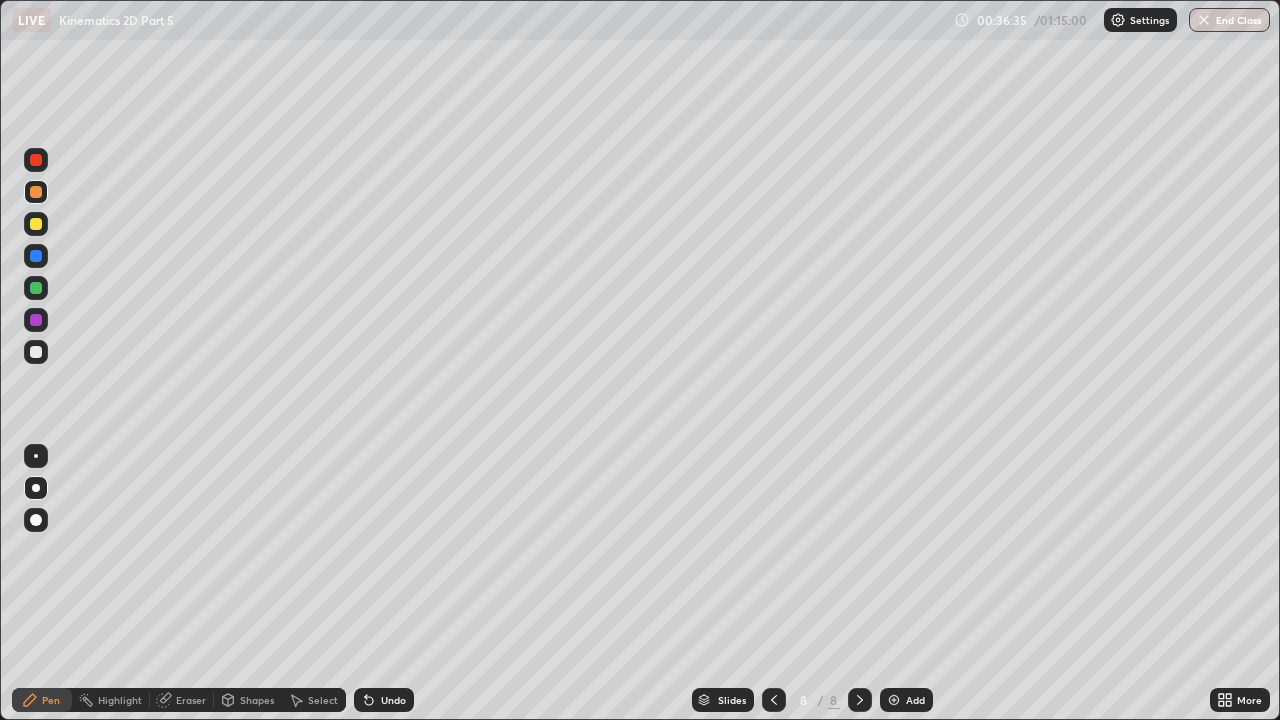click at bounding box center (36, 224) 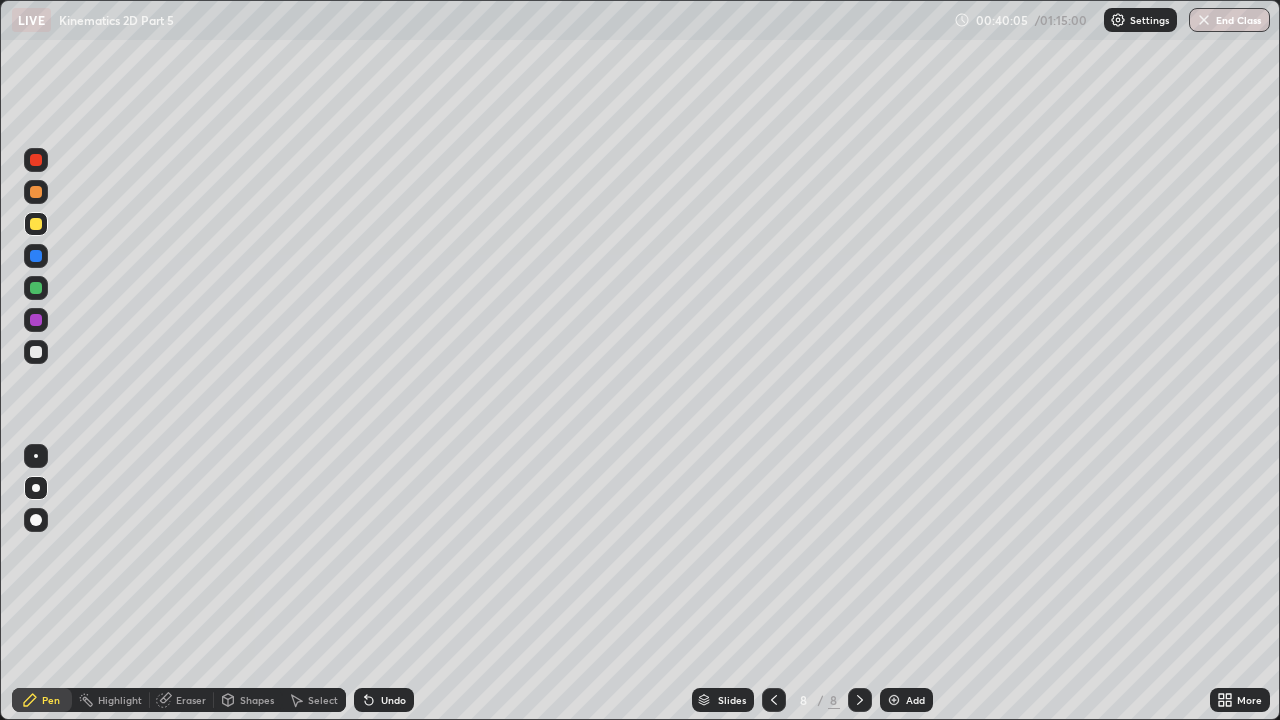 click on "Add" at bounding box center (915, 700) 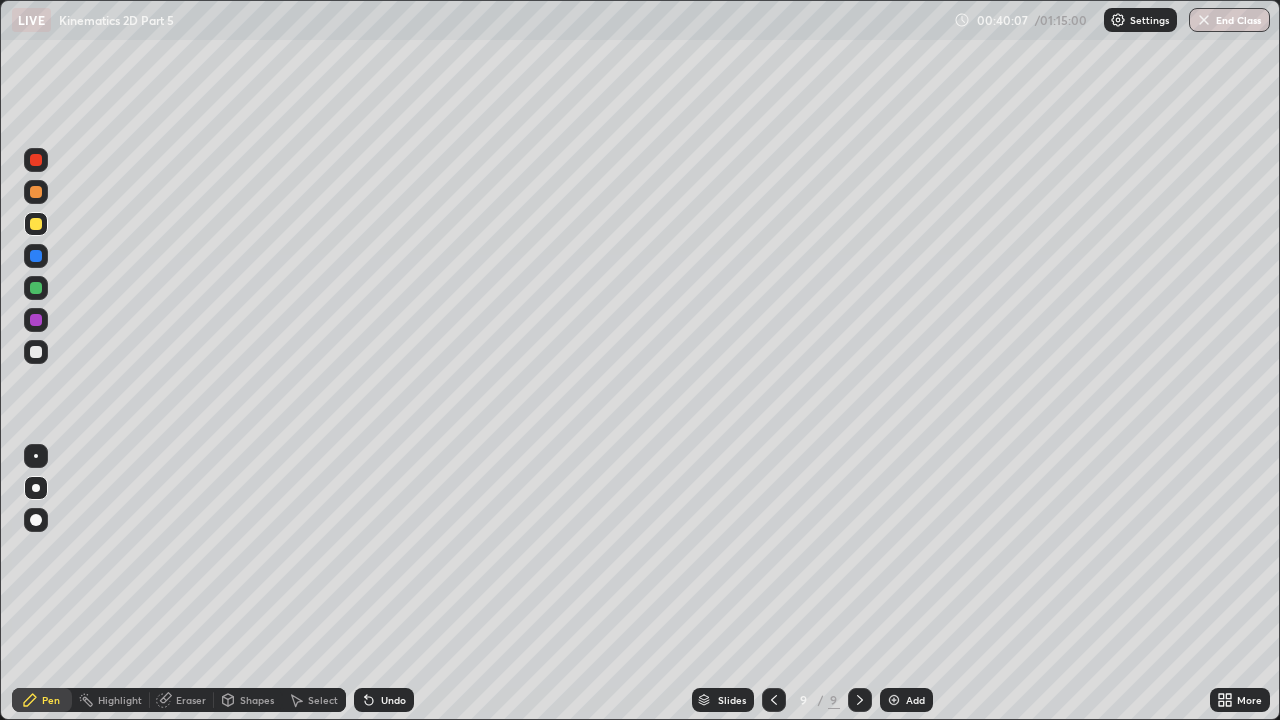 click at bounding box center [36, 352] 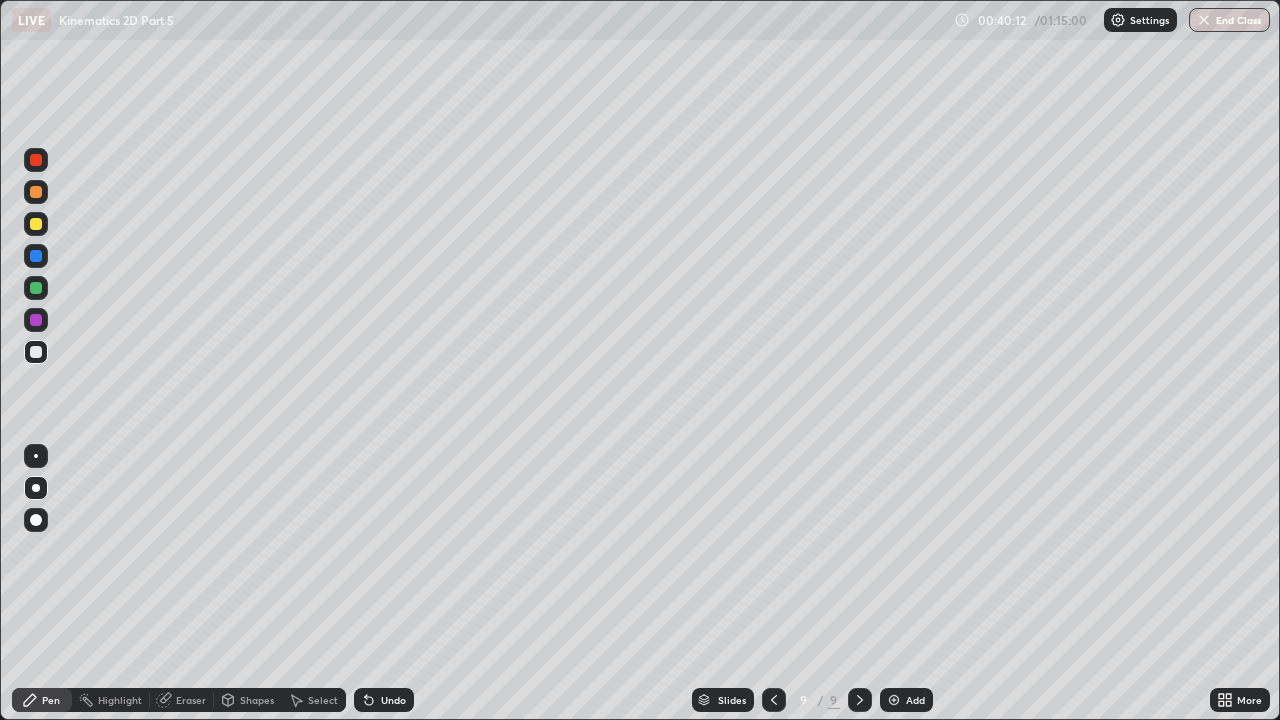 click 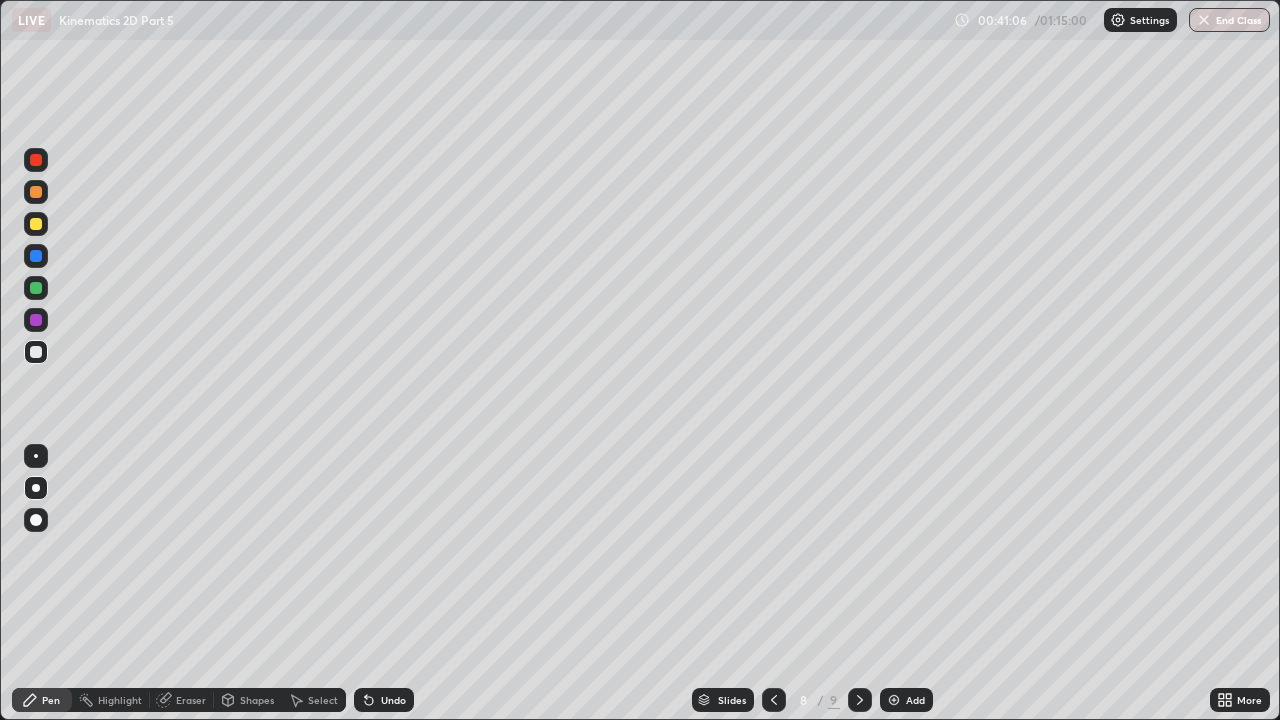 click 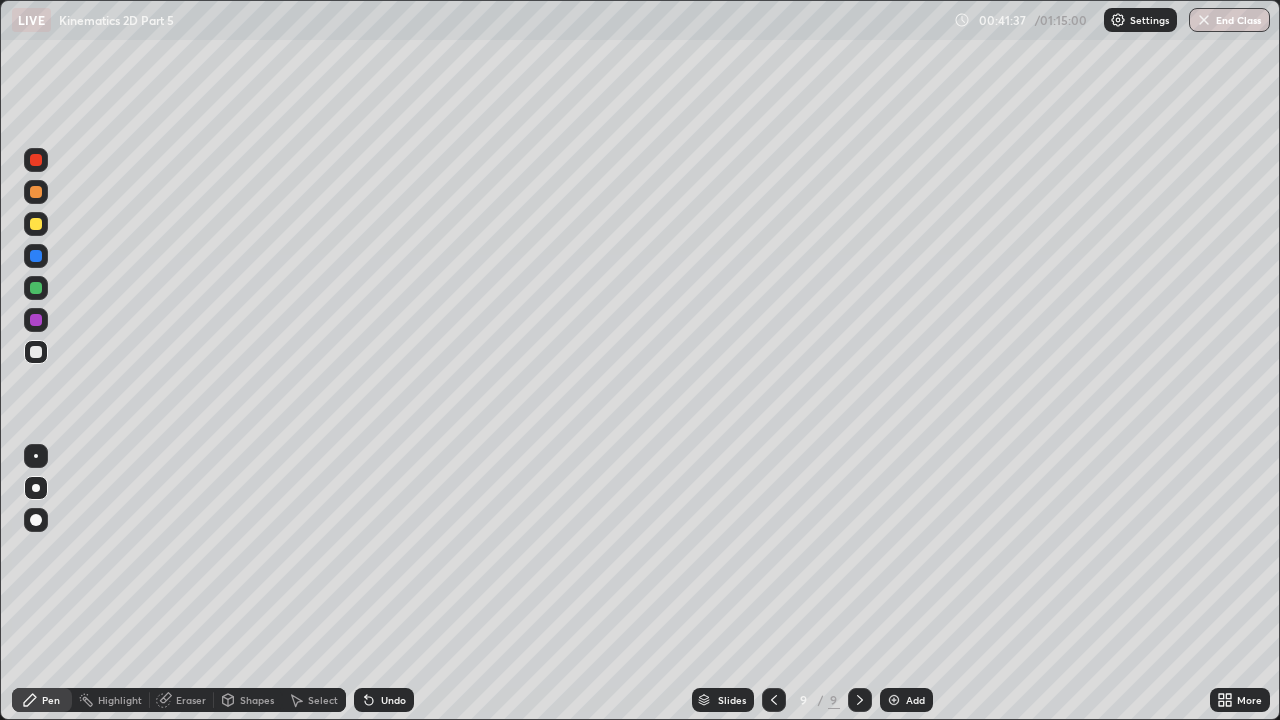 click at bounding box center [36, 352] 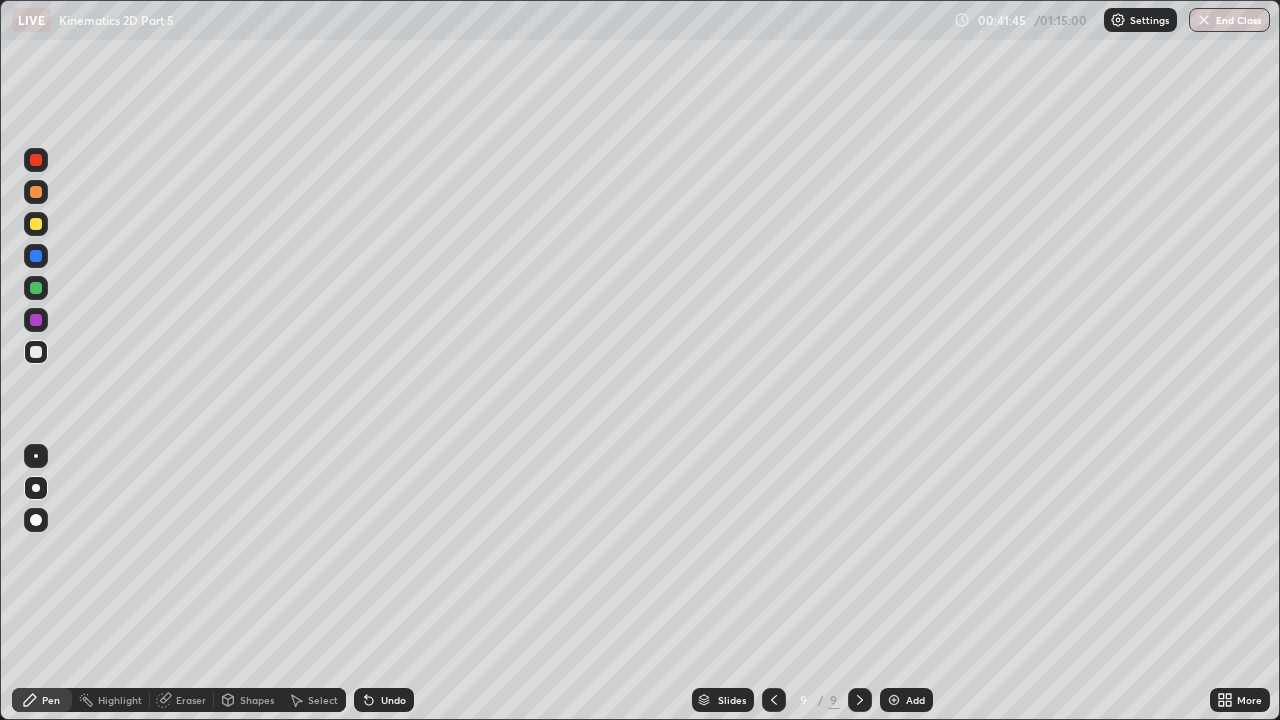 click at bounding box center [36, 224] 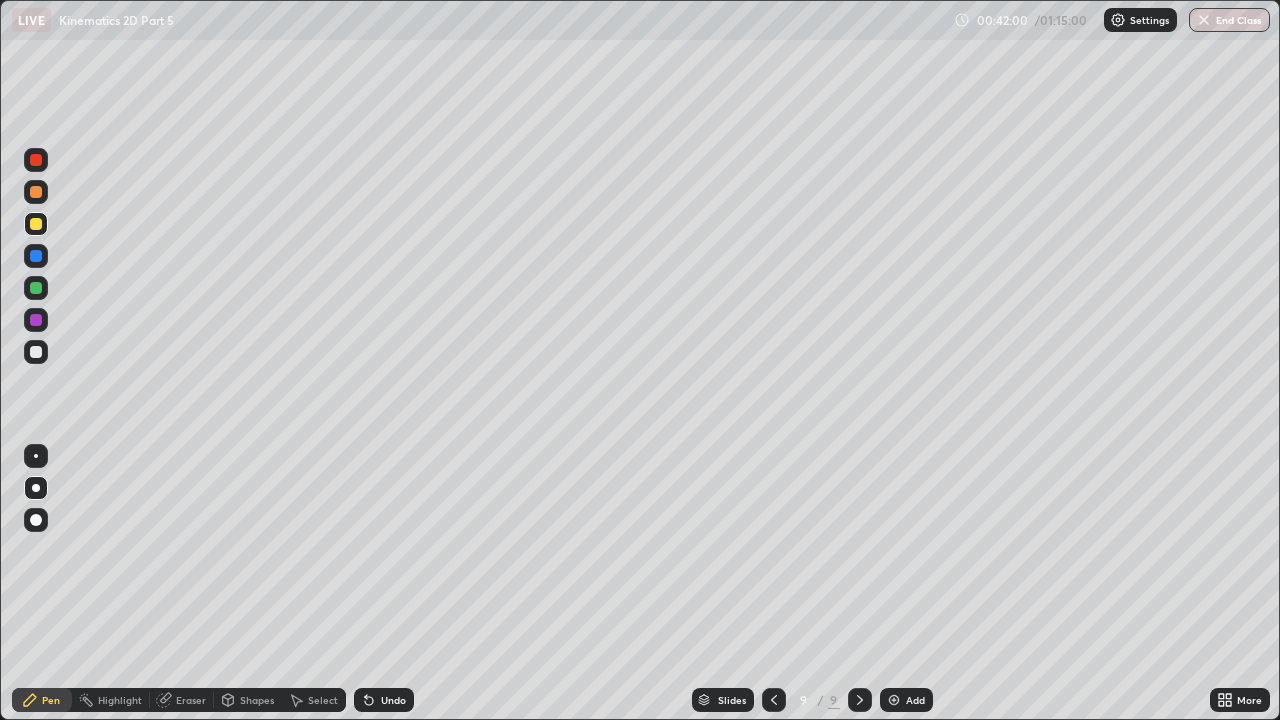 click at bounding box center [36, 288] 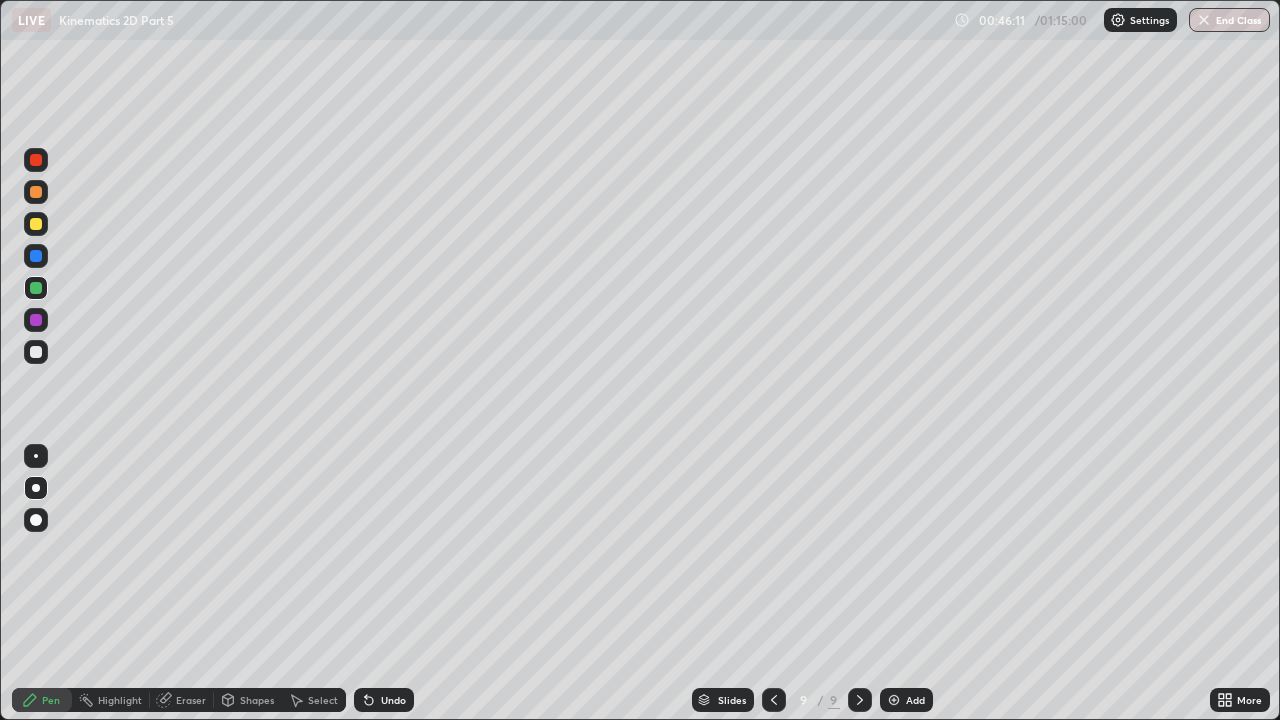 click 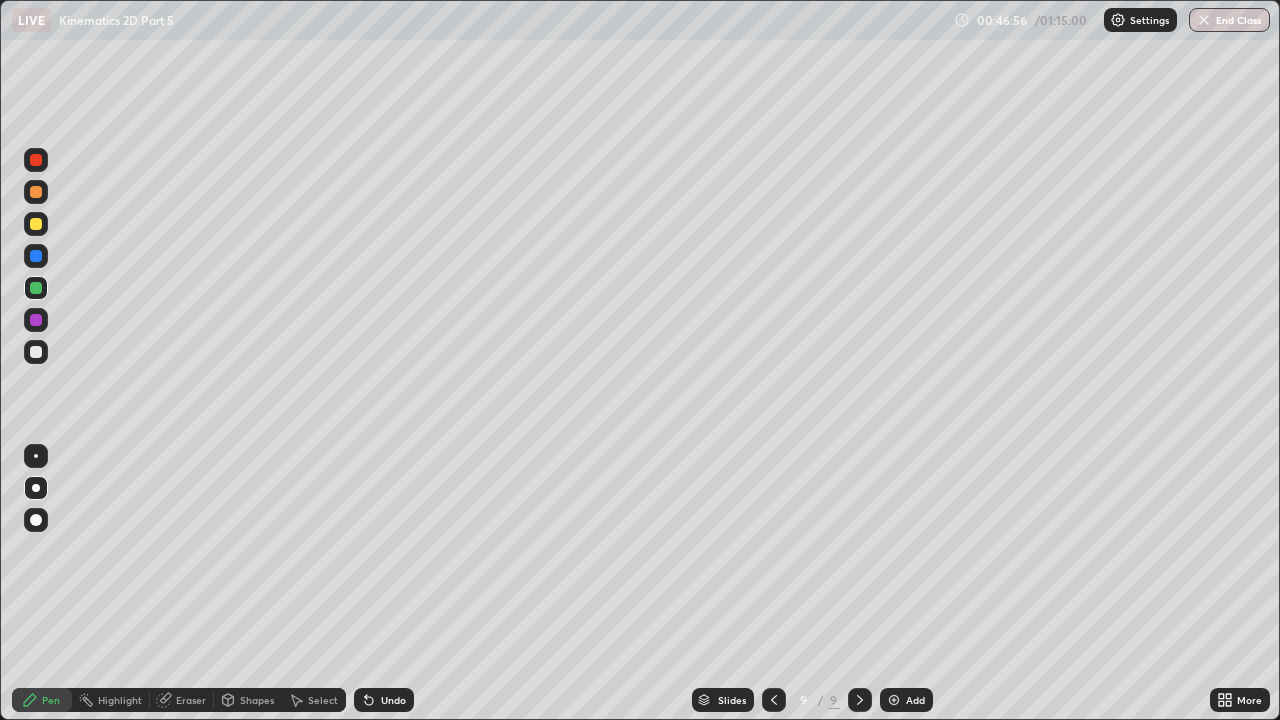 click at bounding box center [36, 352] 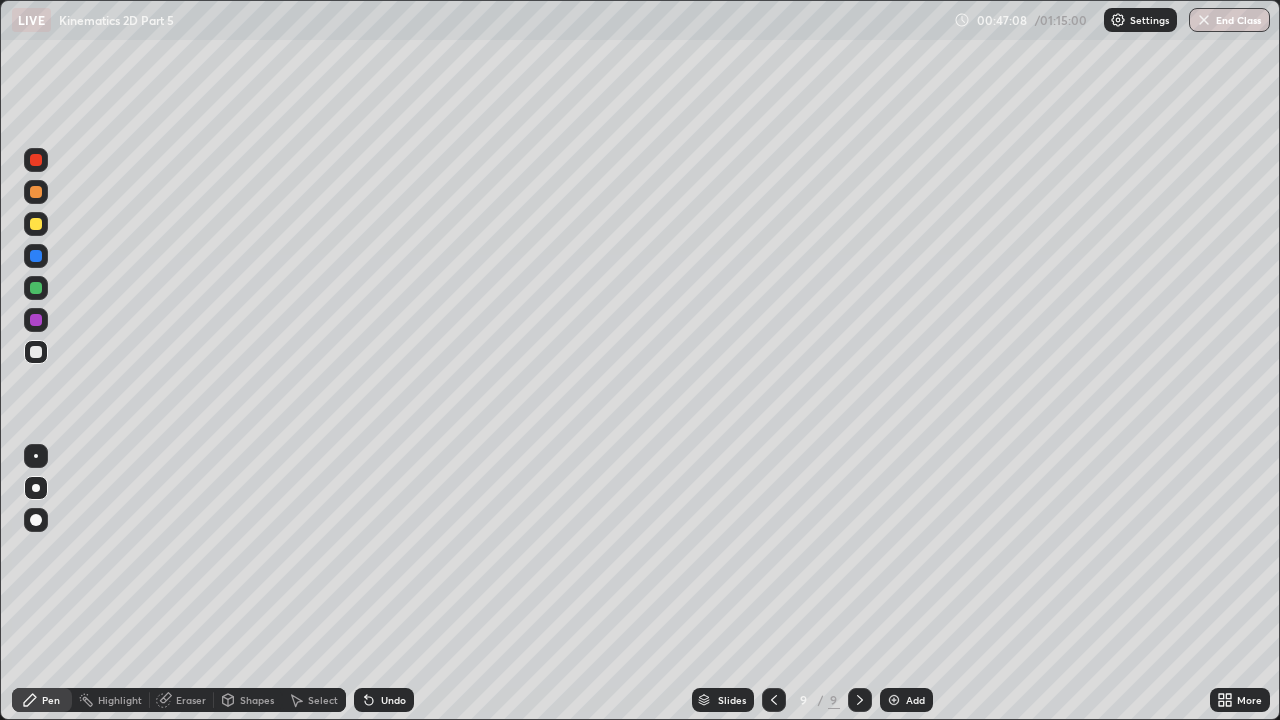 click on "Undo" at bounding box center [384, 700] 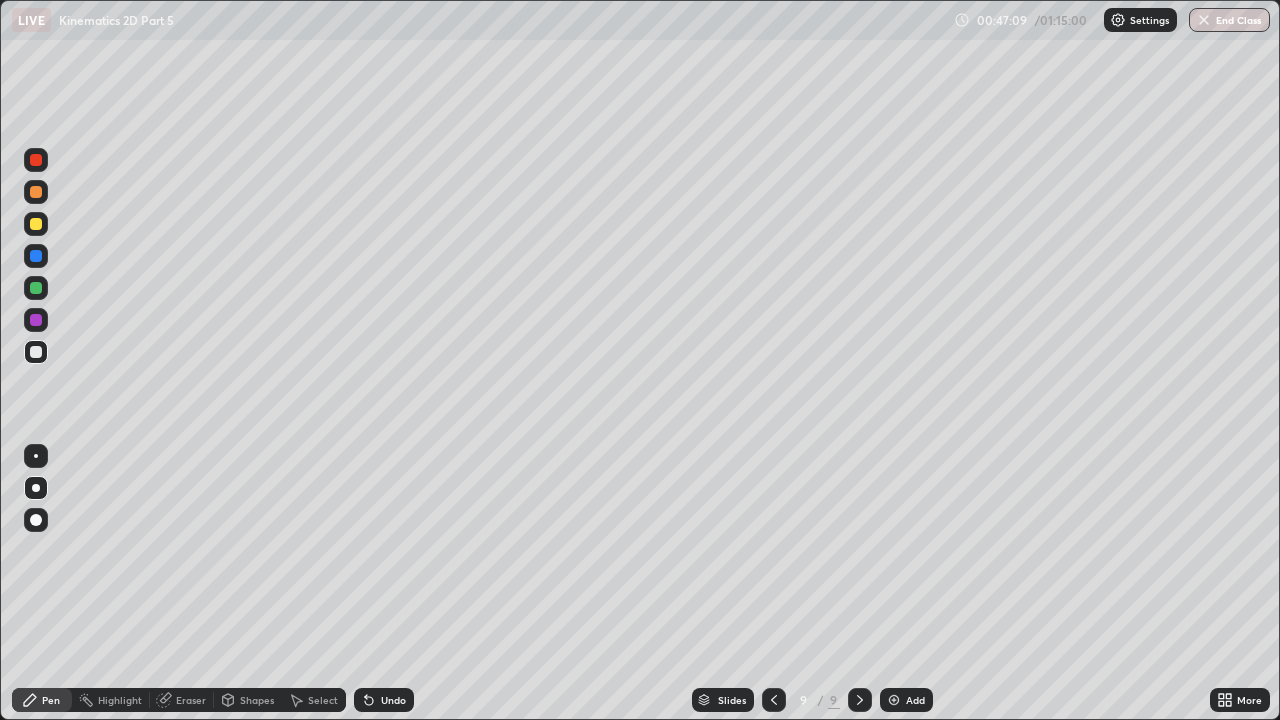 click on "Undo" at bounding box center (393, 700) 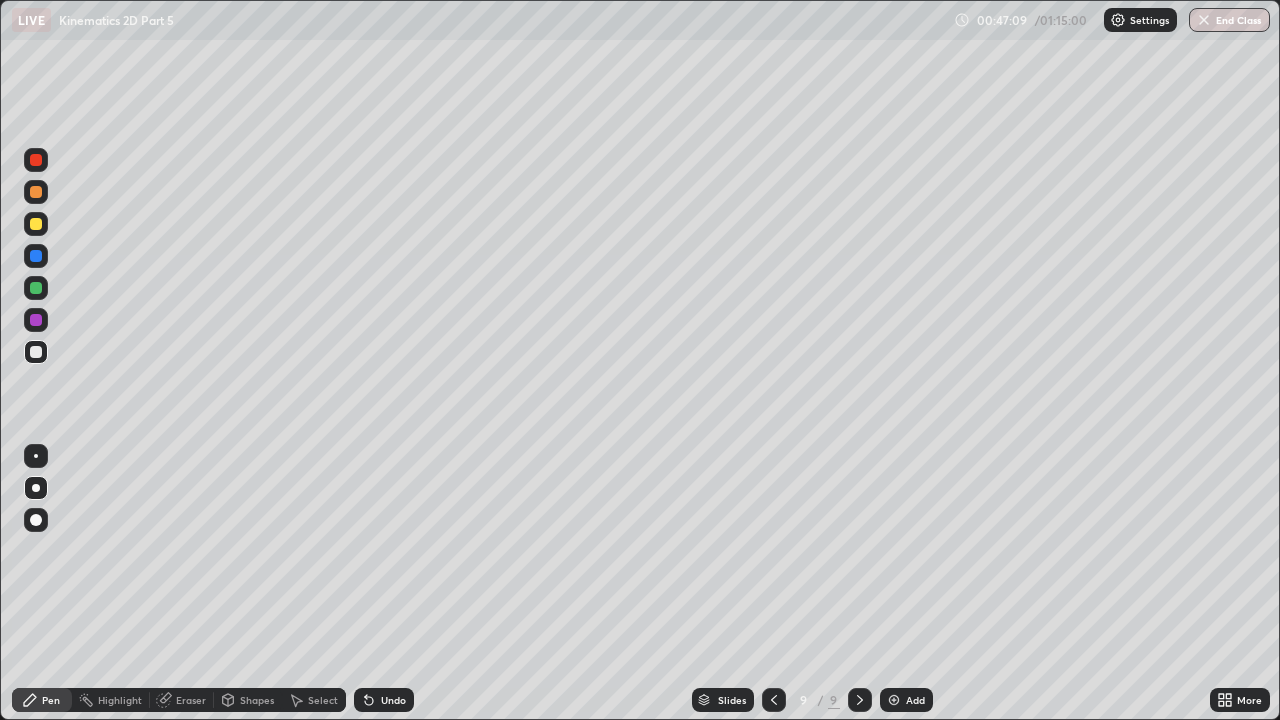 click on "Undo" at bounding box center [393, 700] 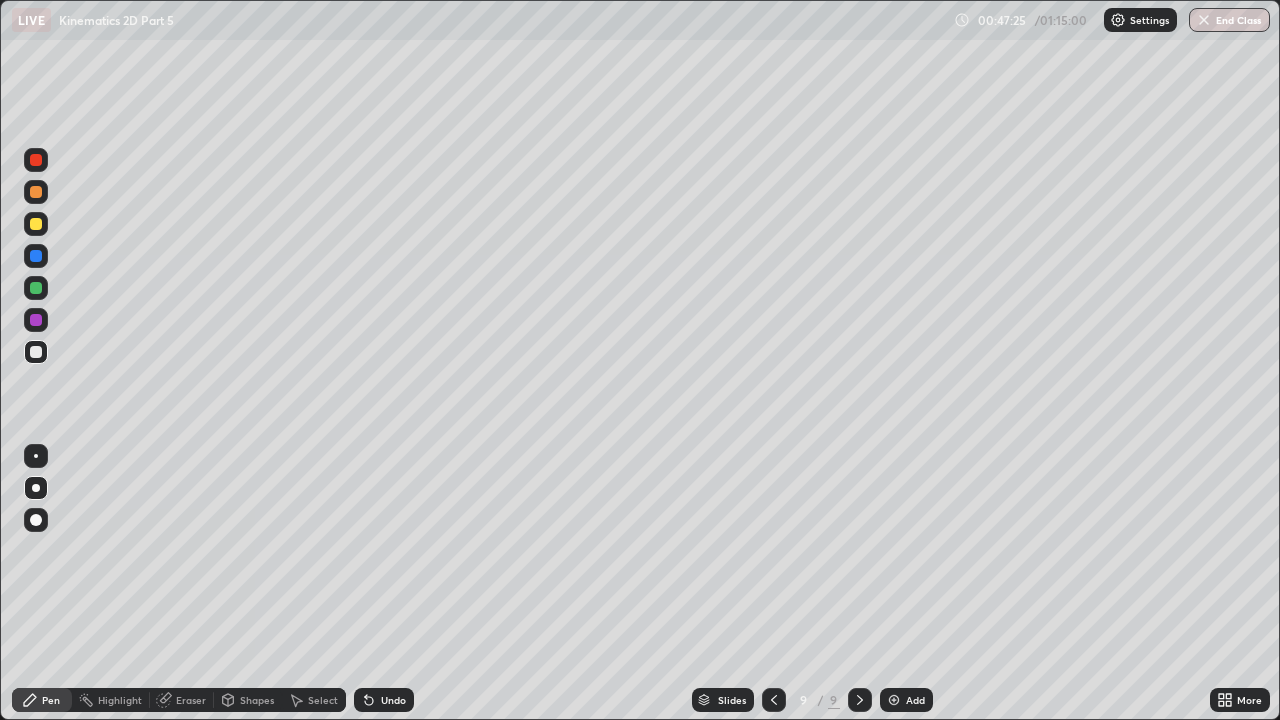 click at bounding box center [36, 224] 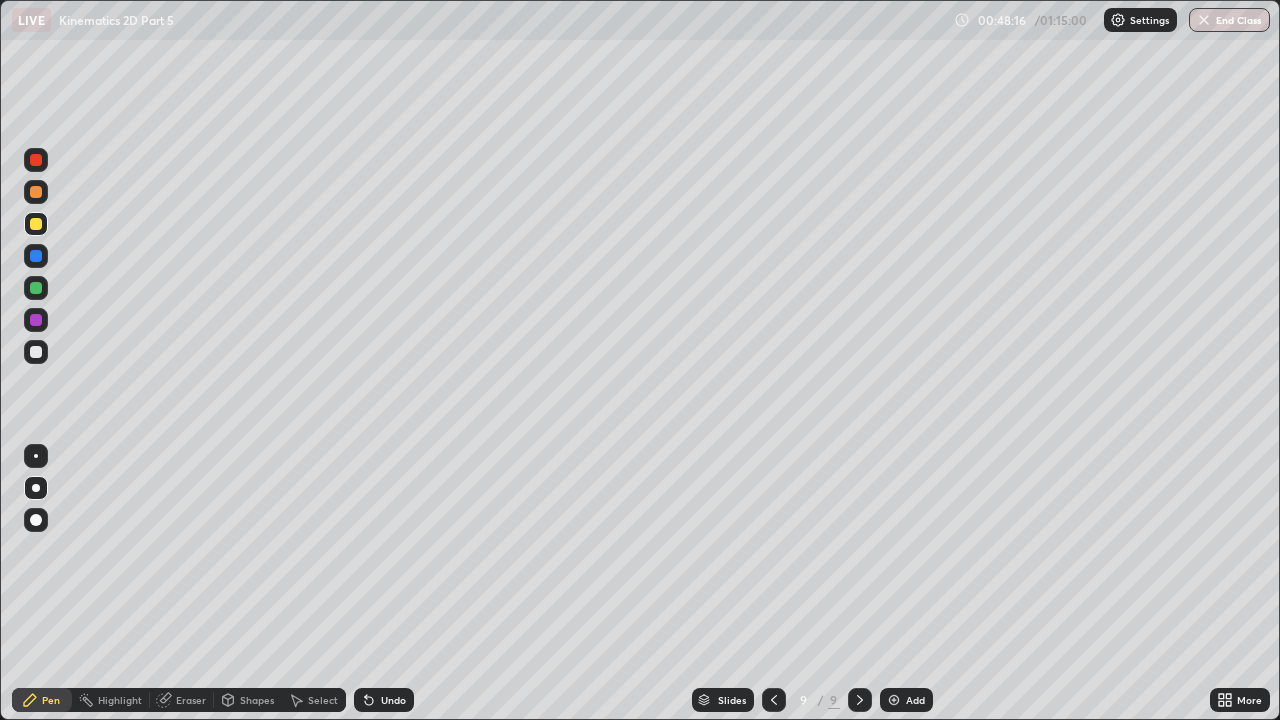 click at bounding box center (36, 352) 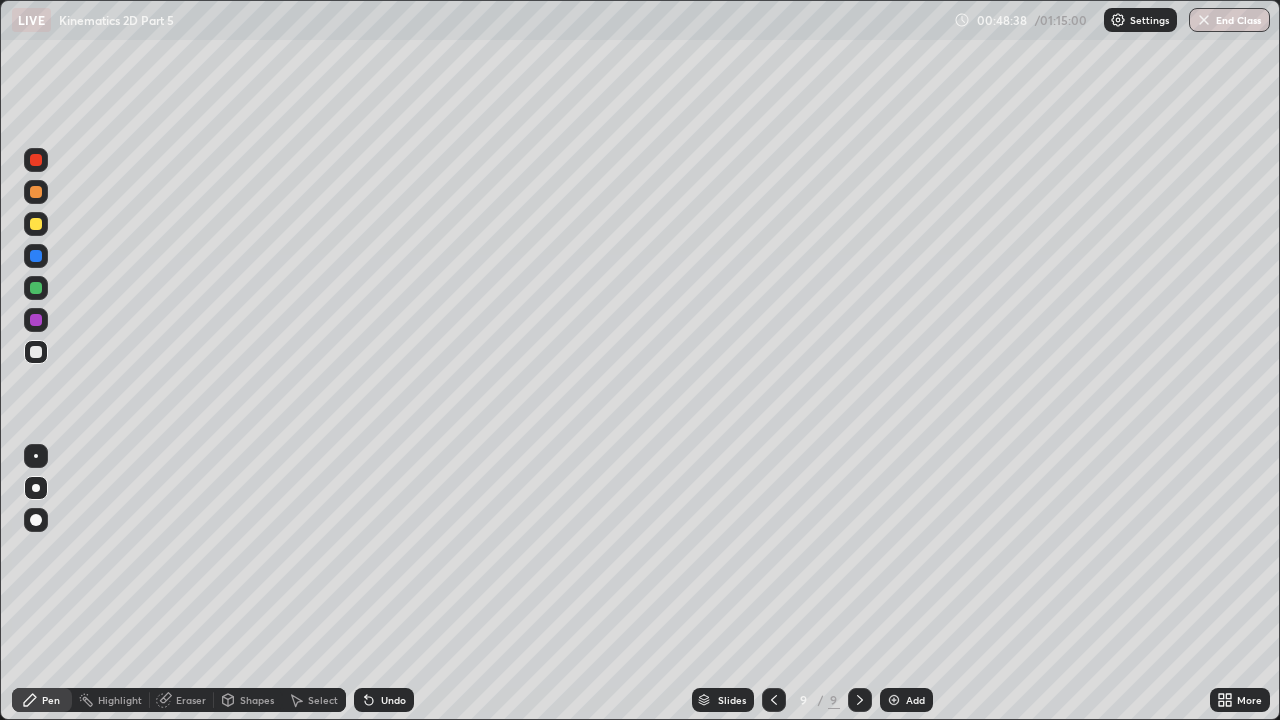 click at bounding box center [36, 224] 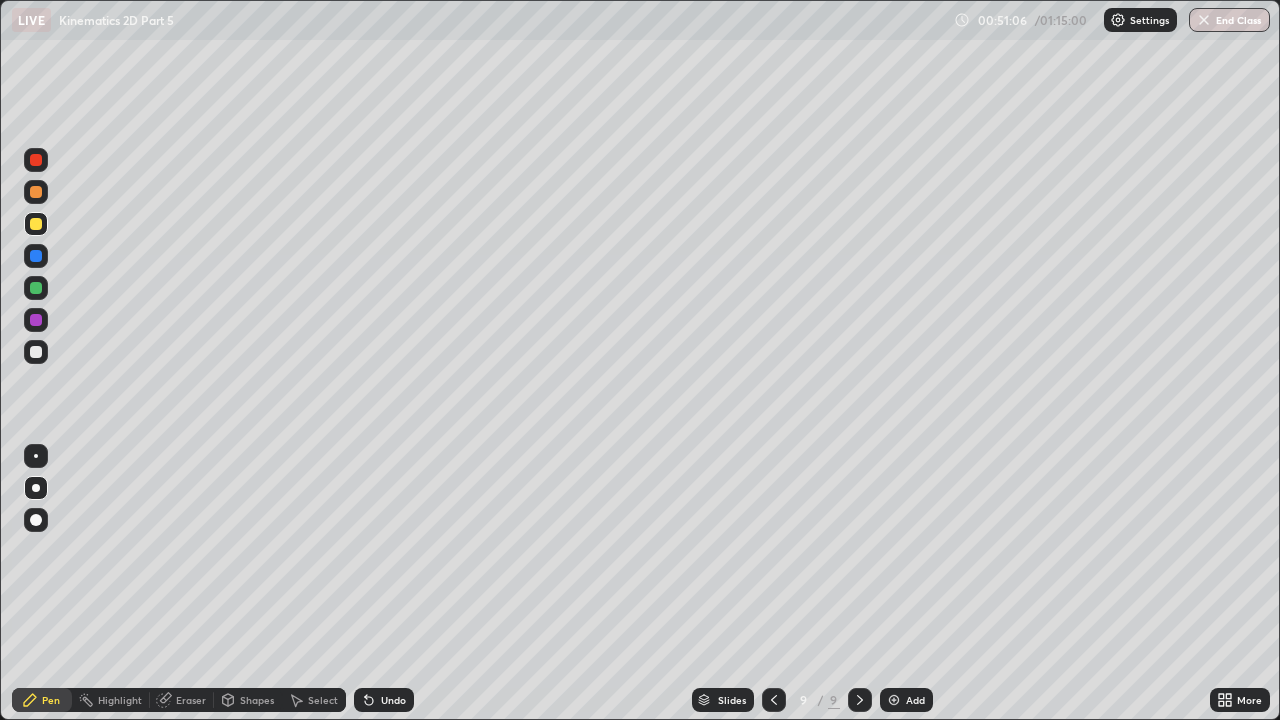 click on "Add" at bounding box center (915, 700) 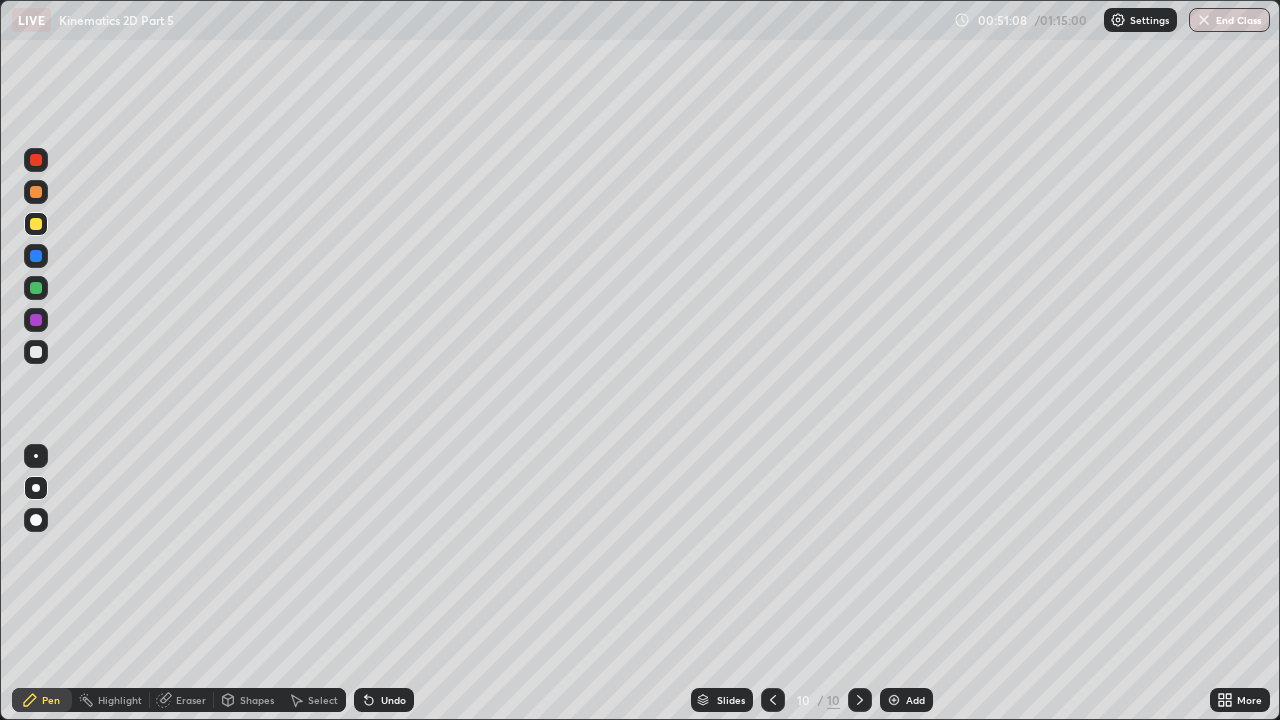 click at bounding box center (36, 352) 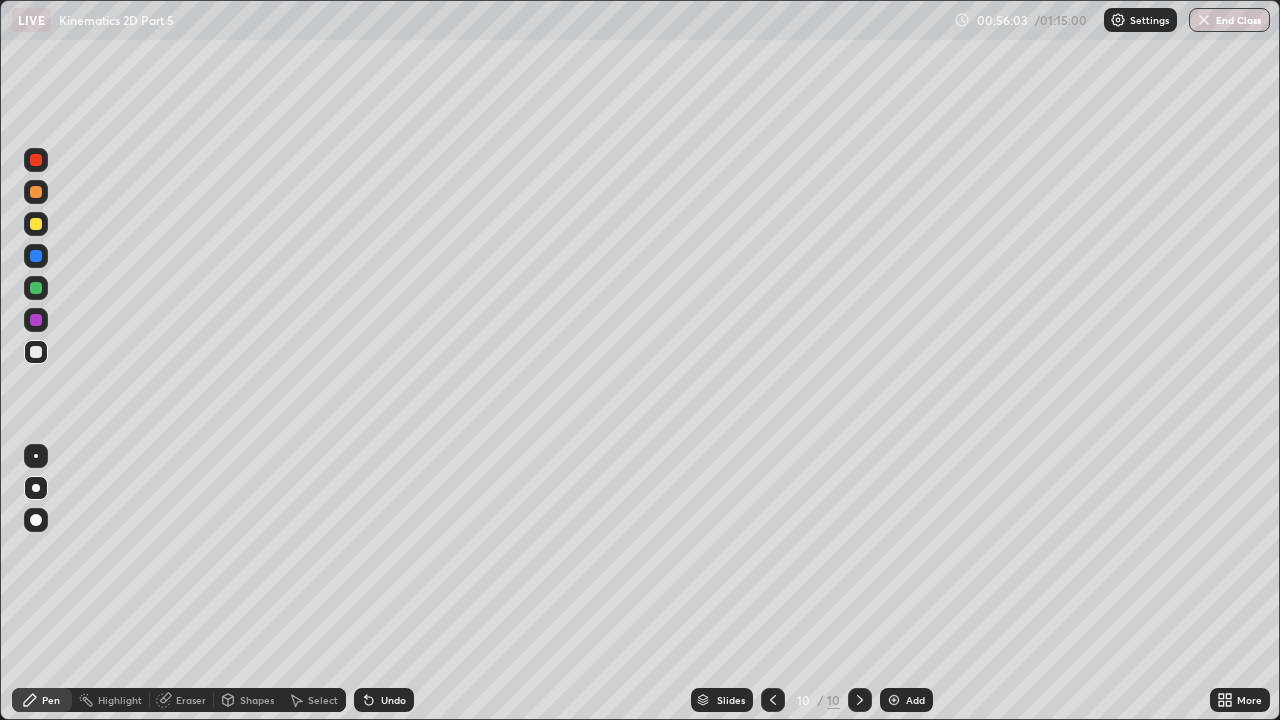 click on "Eraser" at bounding box center [191, 700] 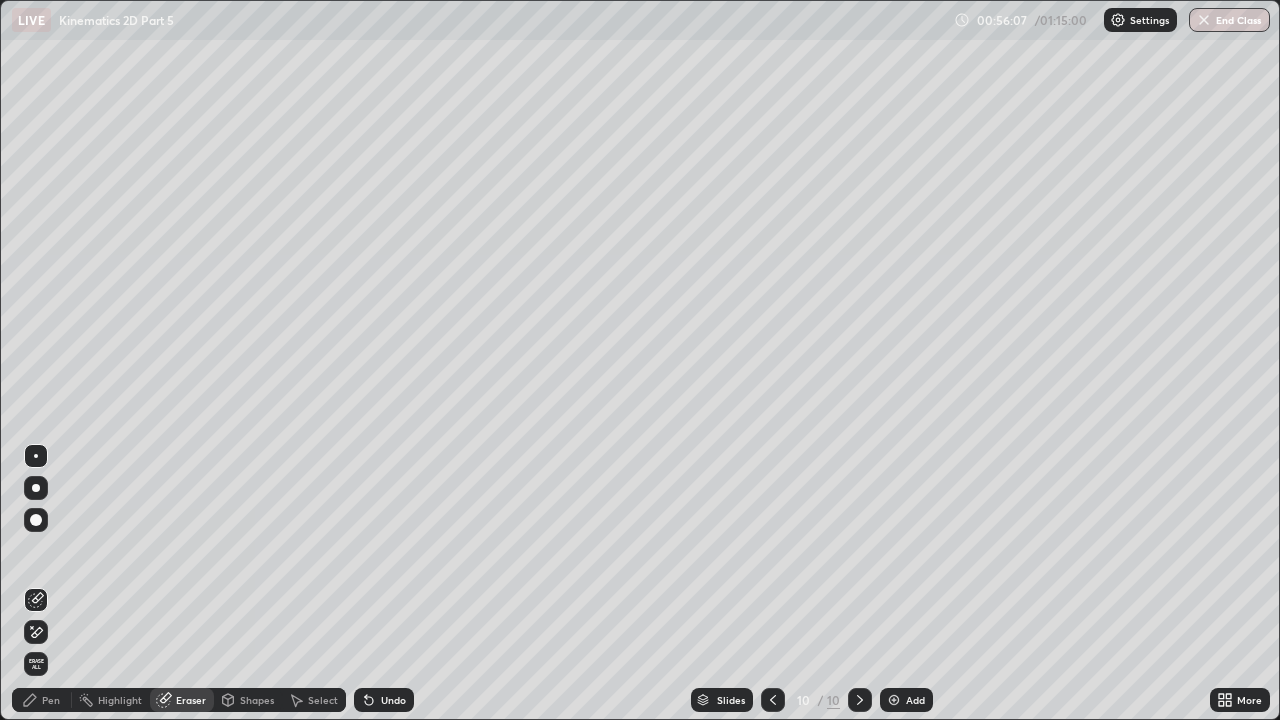 click on "Pen" at bounding box center [42, 700] 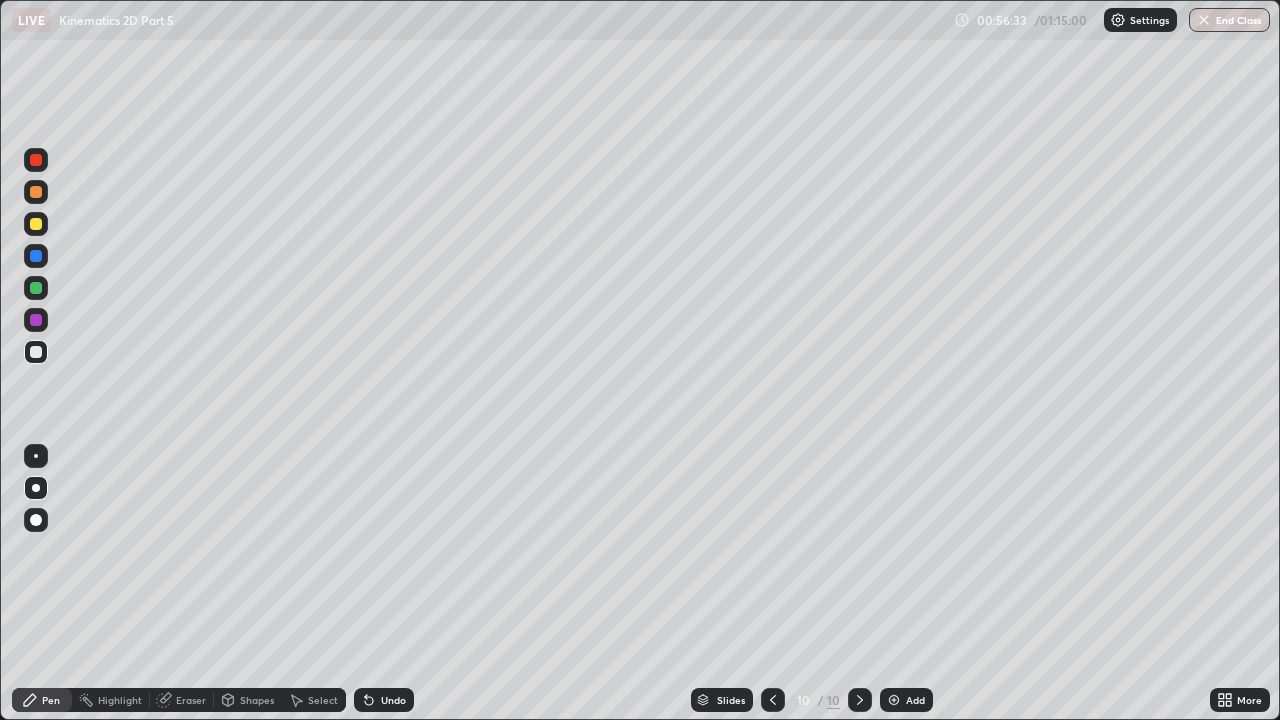 click at bounding box center (36, 192) 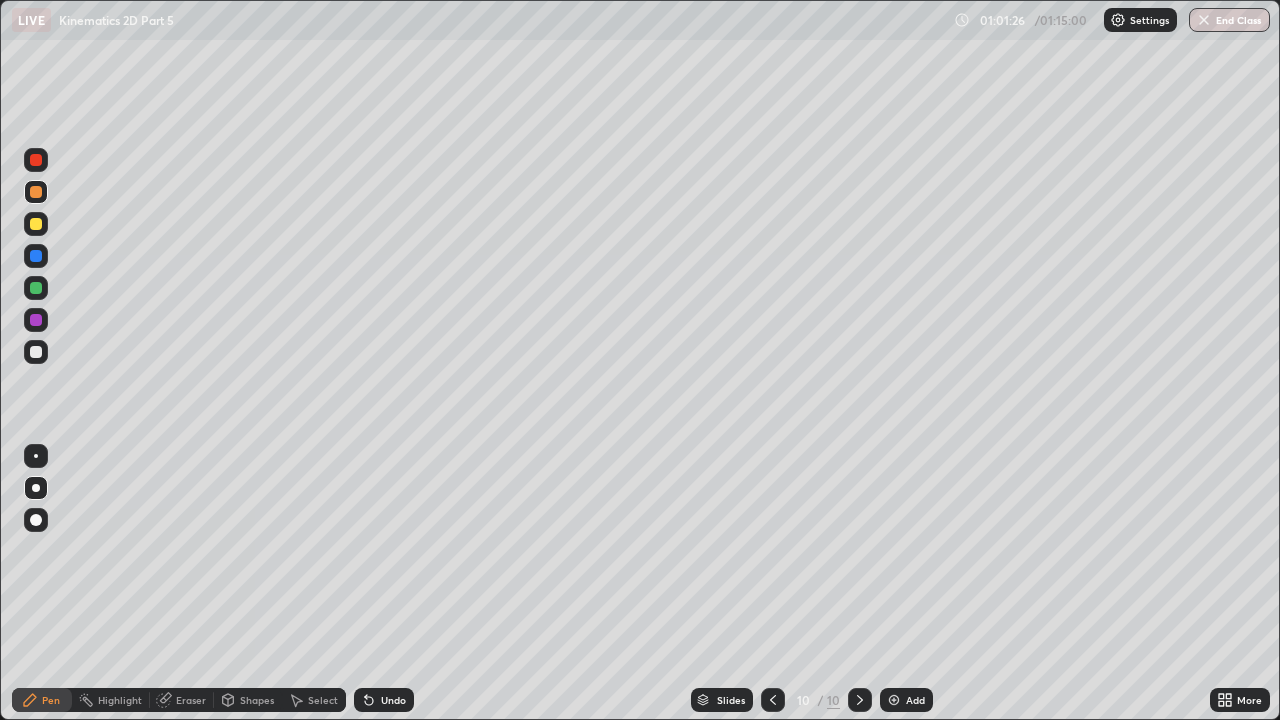 click on "Add" at bounding box center [915, 700] 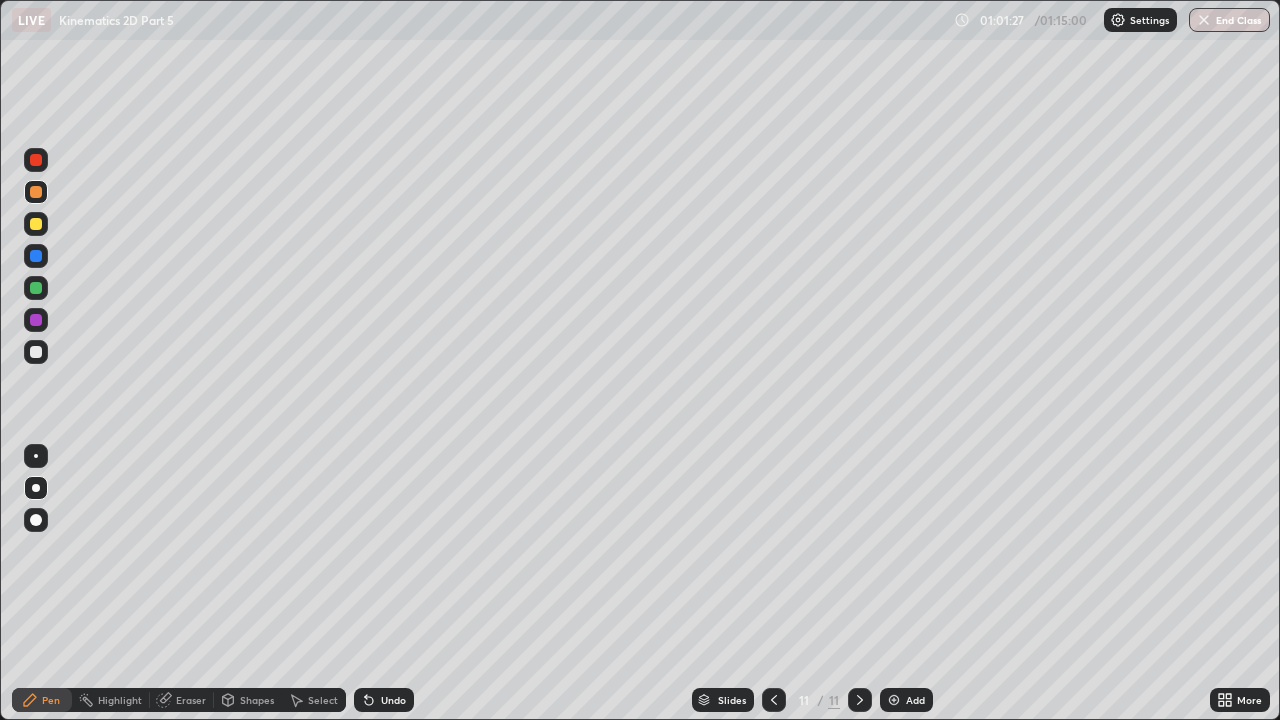 click at bounding box center (36, 352) 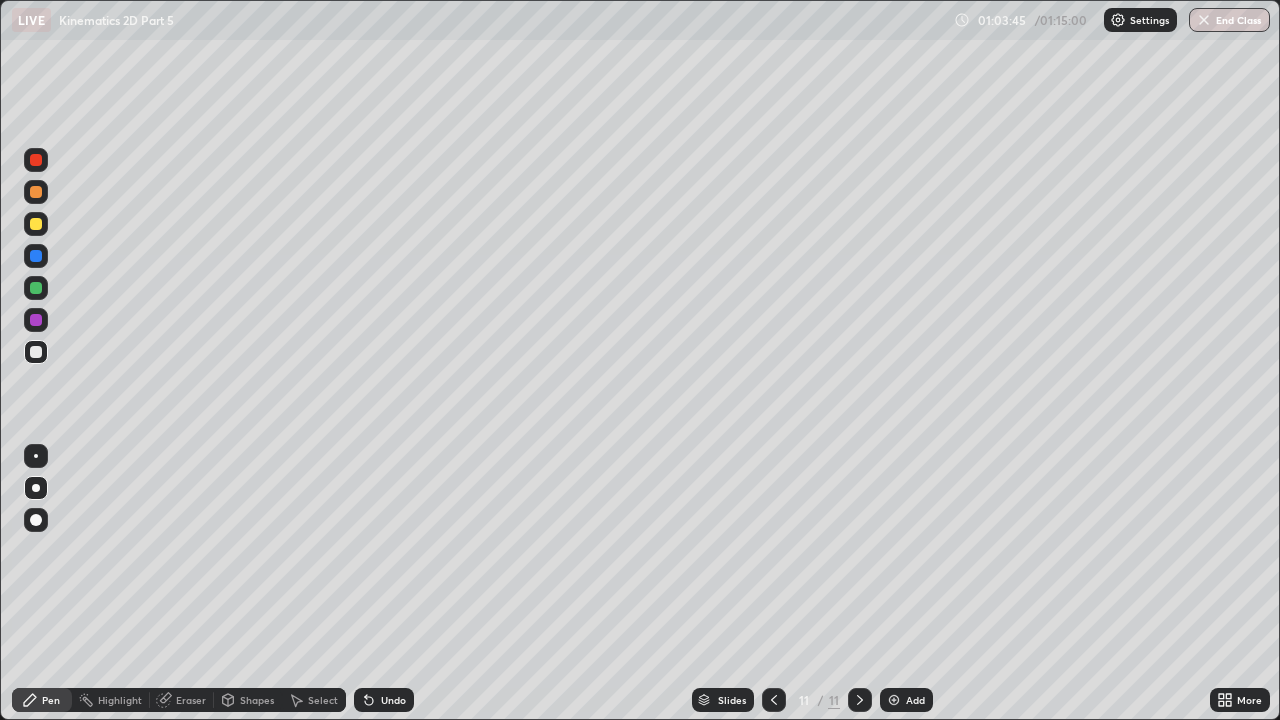 click 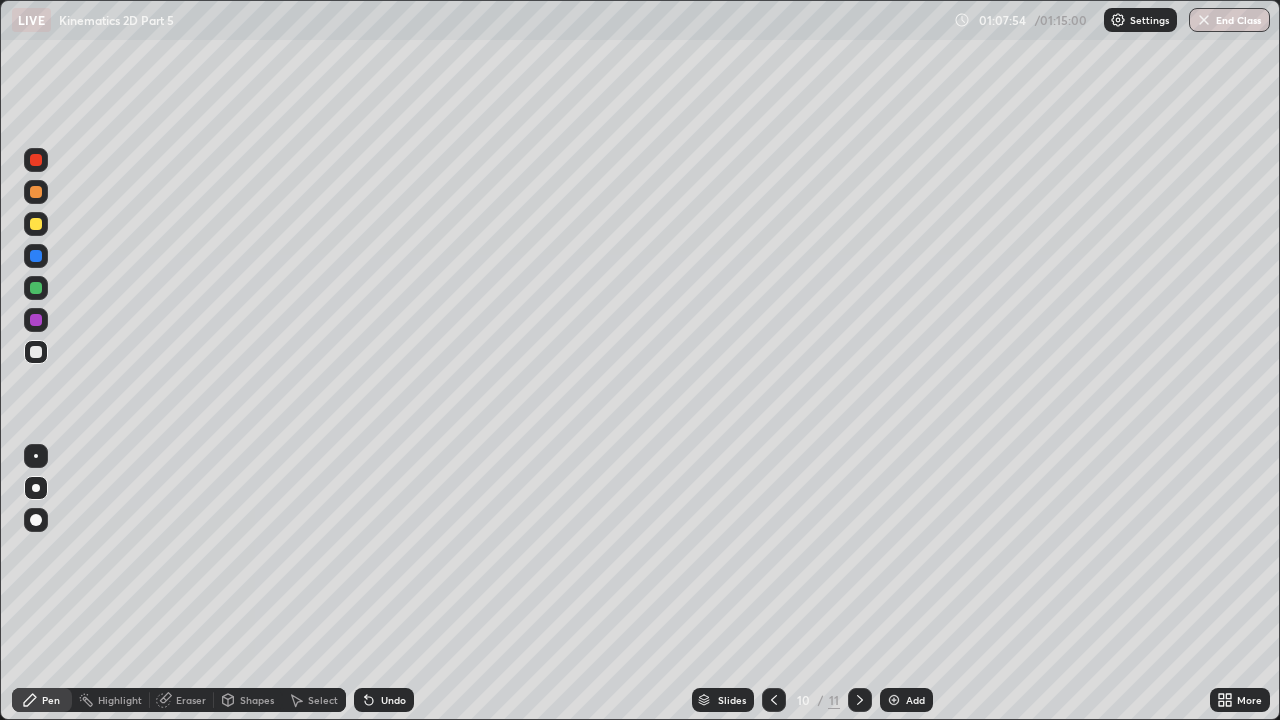 click 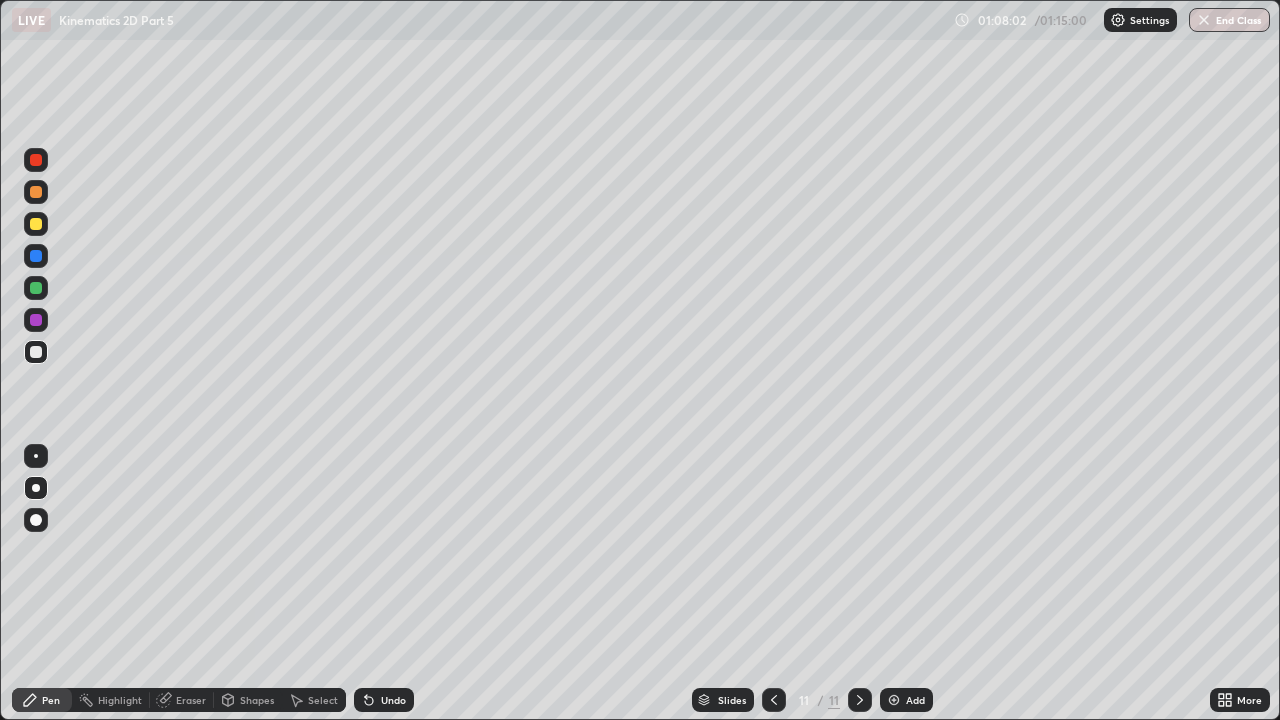 click at bounding box center (36, 224) 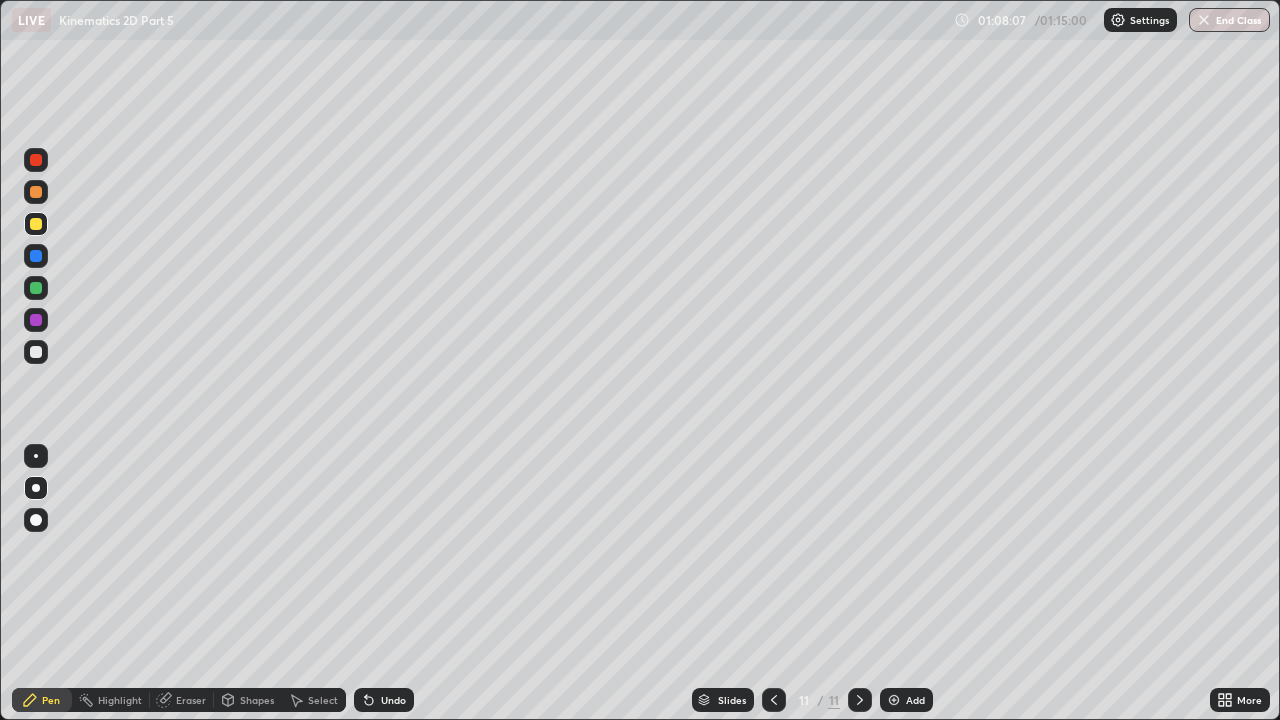 click 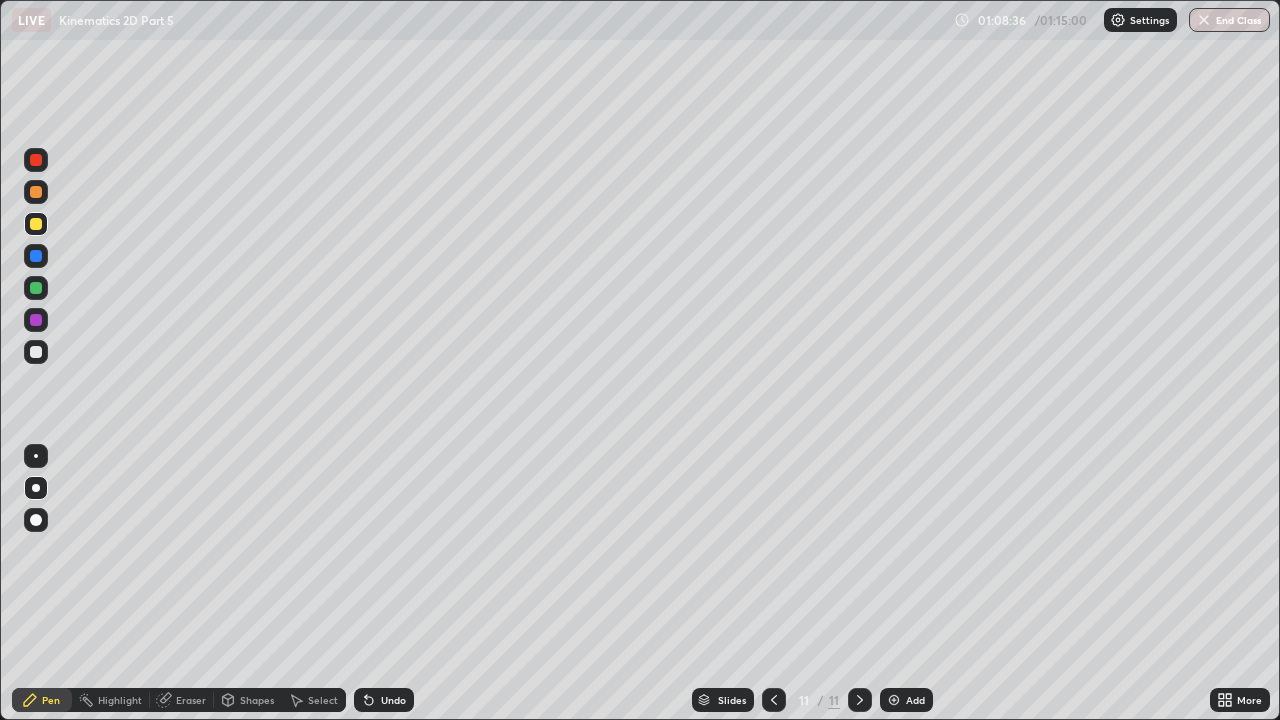 click at bounding box center (36, 224) 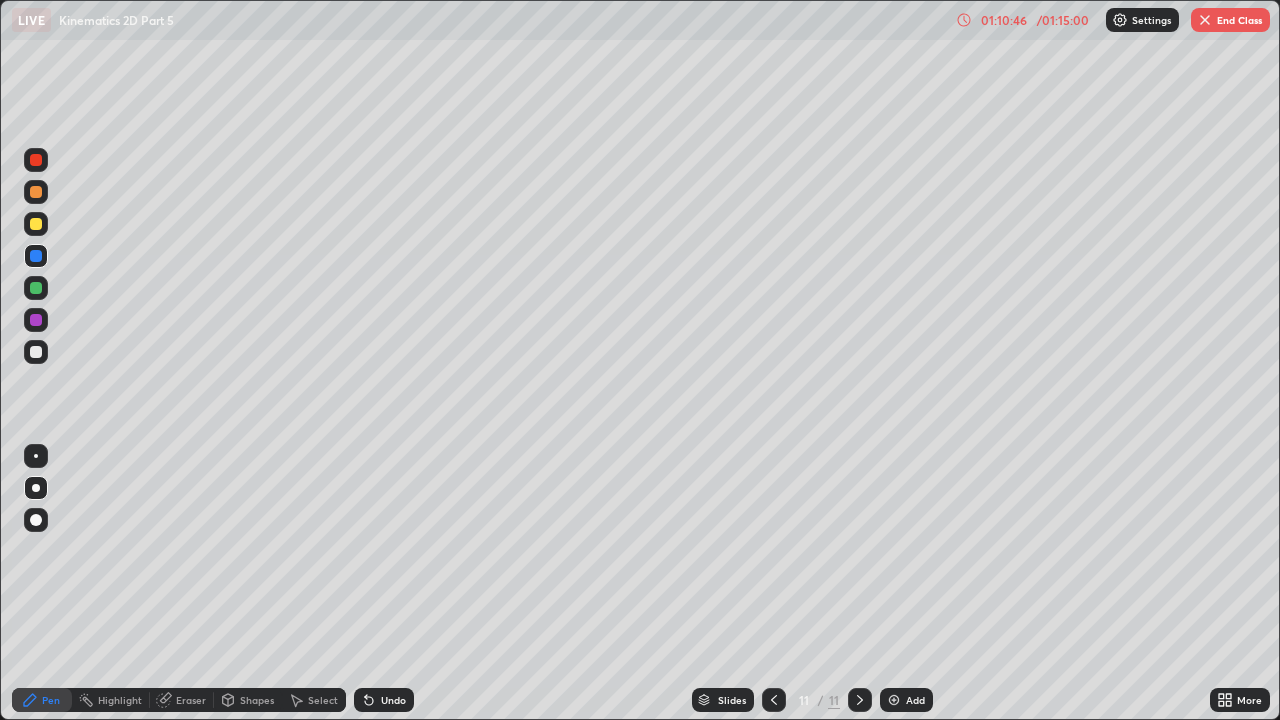 click at bounding box center [774, 700] 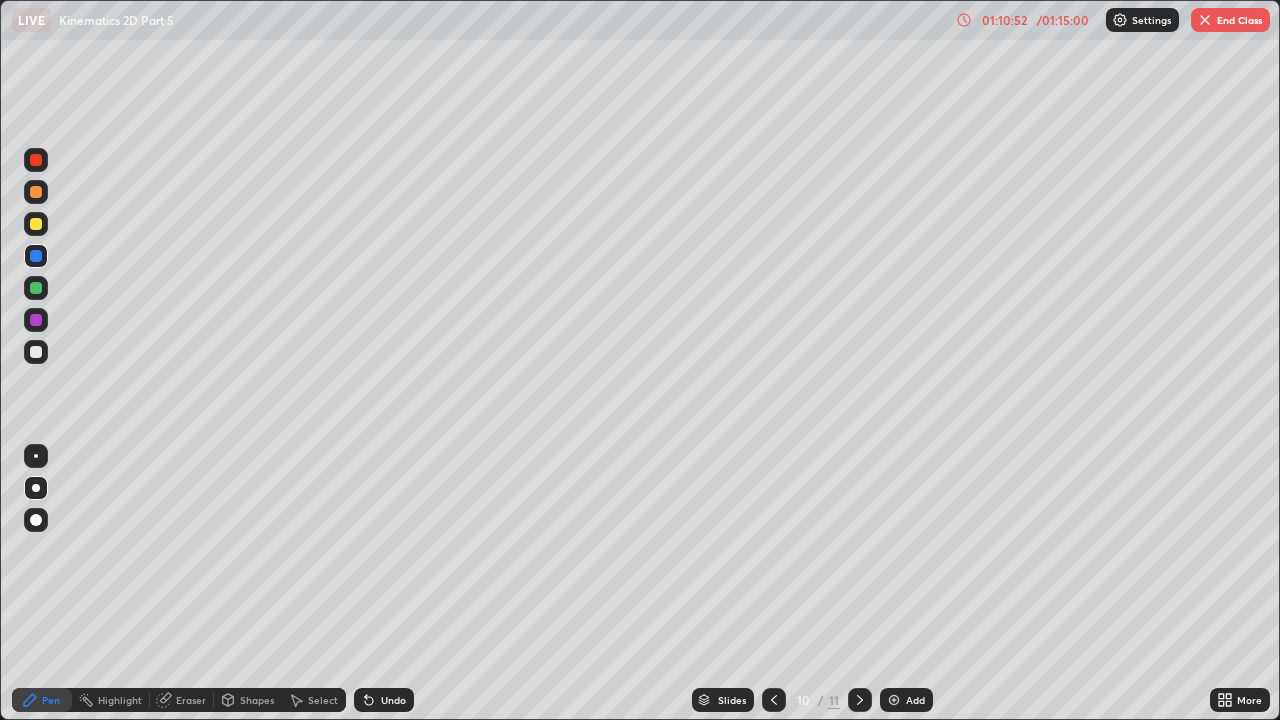 click 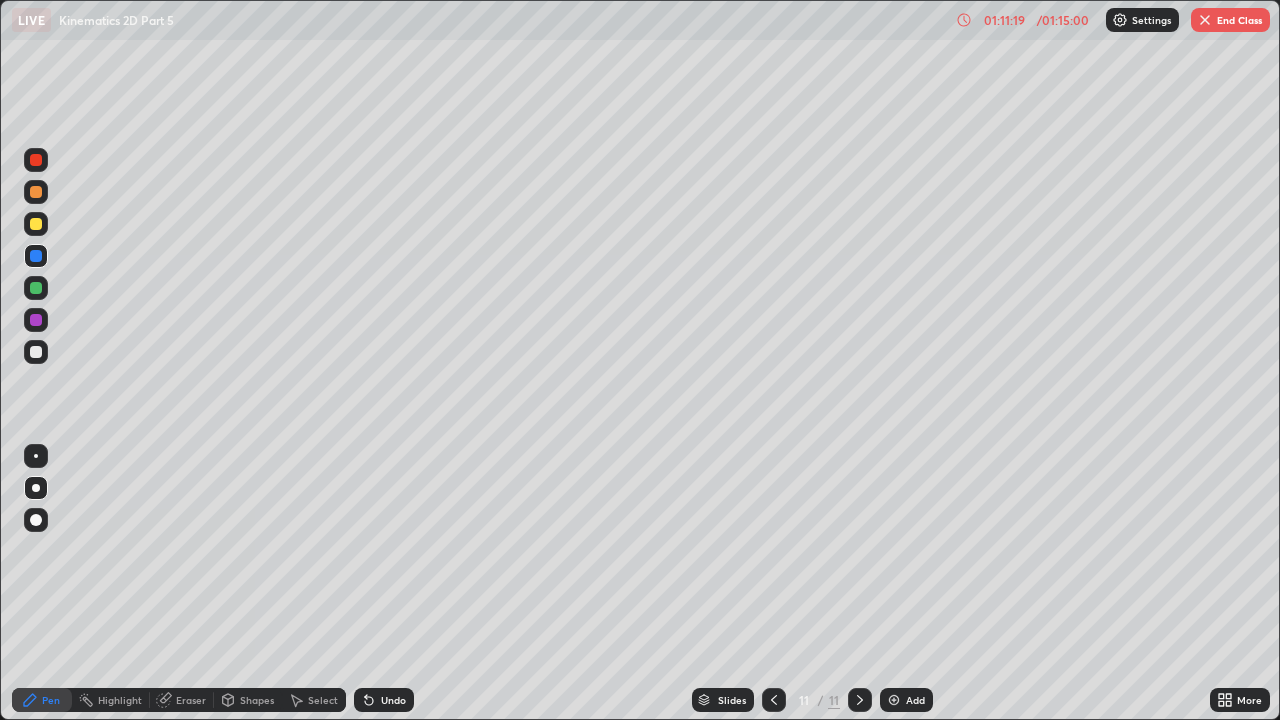 click at bounding box center [36, 224] 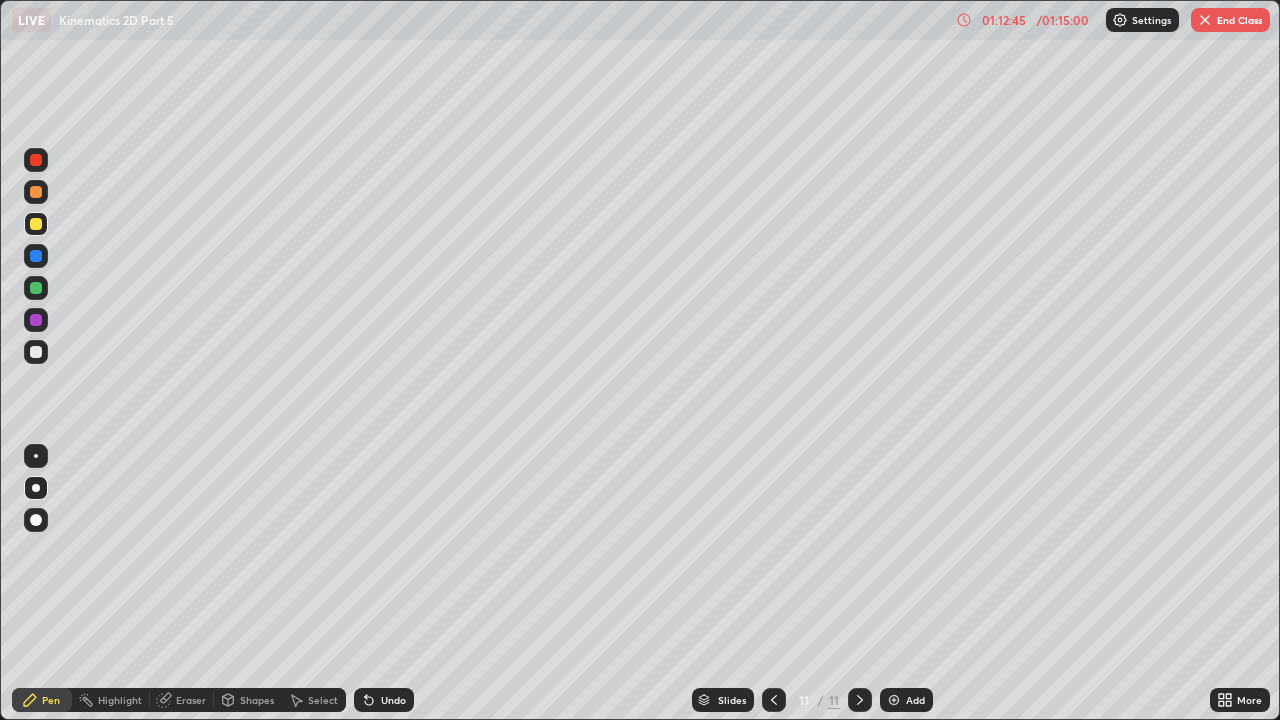 click on "End Class" at bounding box center (1230, 20) 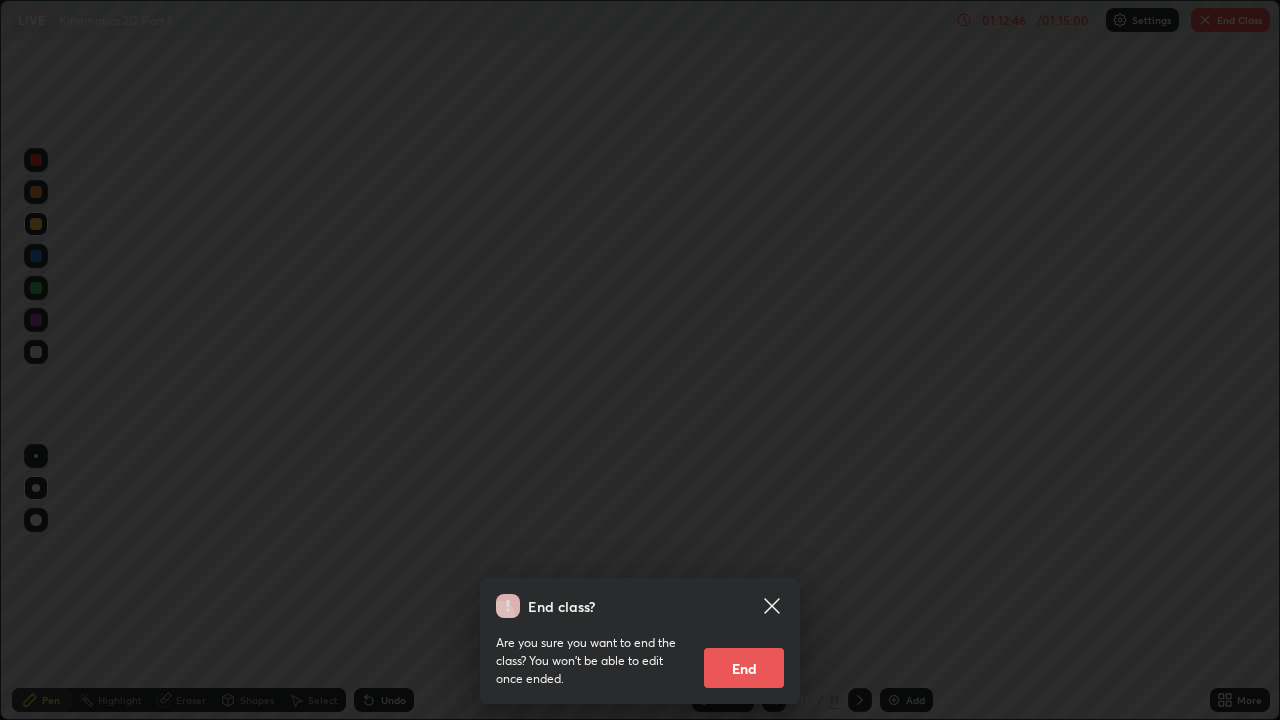 click on "End" at bounding box center [744, 668] 